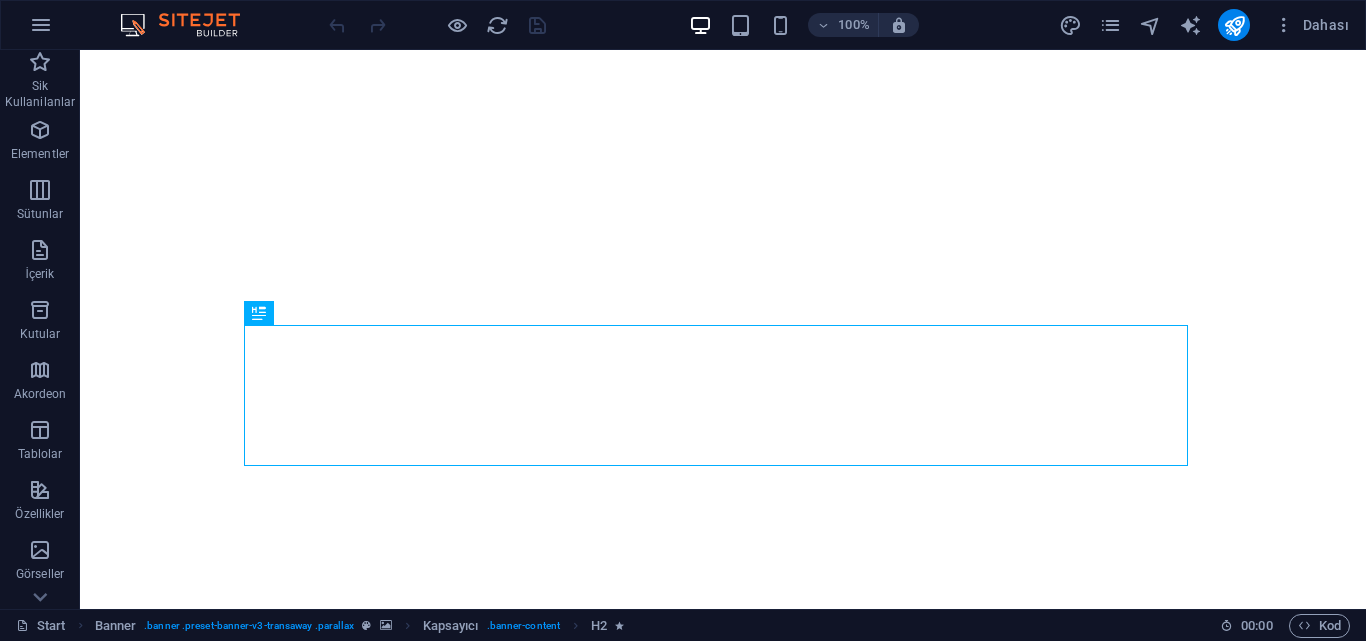 scroll, scrollTop: 0, scrollLeft: 0, axis: both 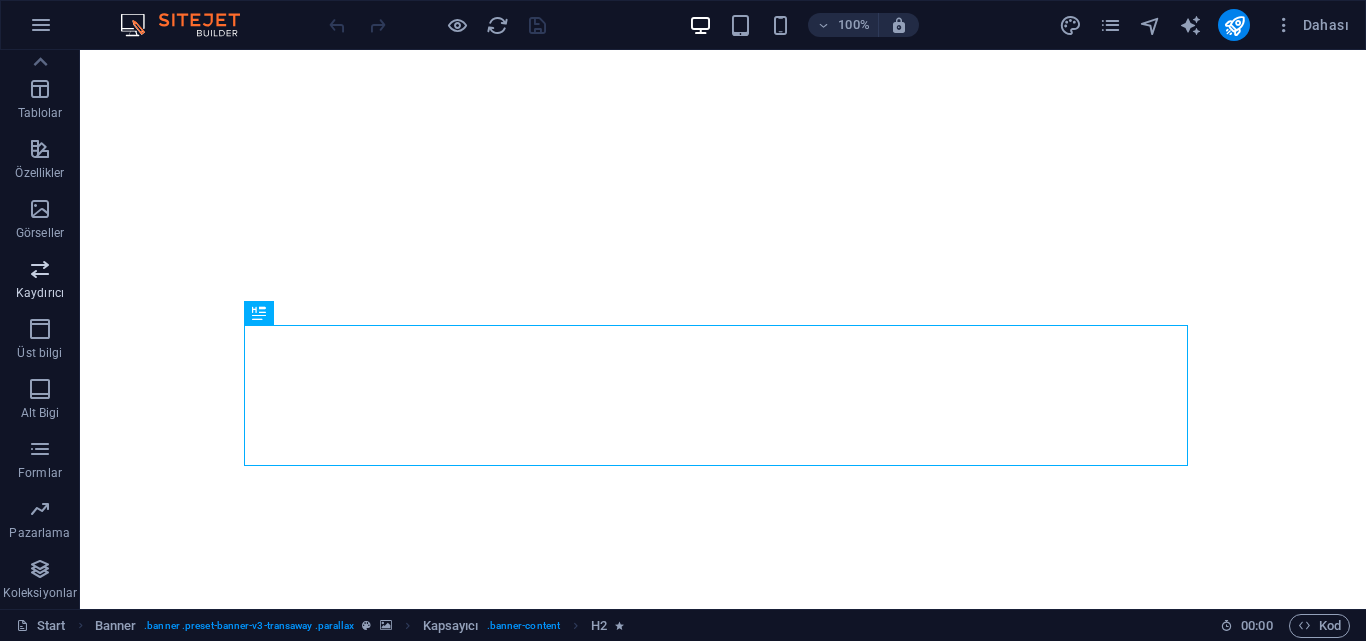 click at bounding box center (40, 269) 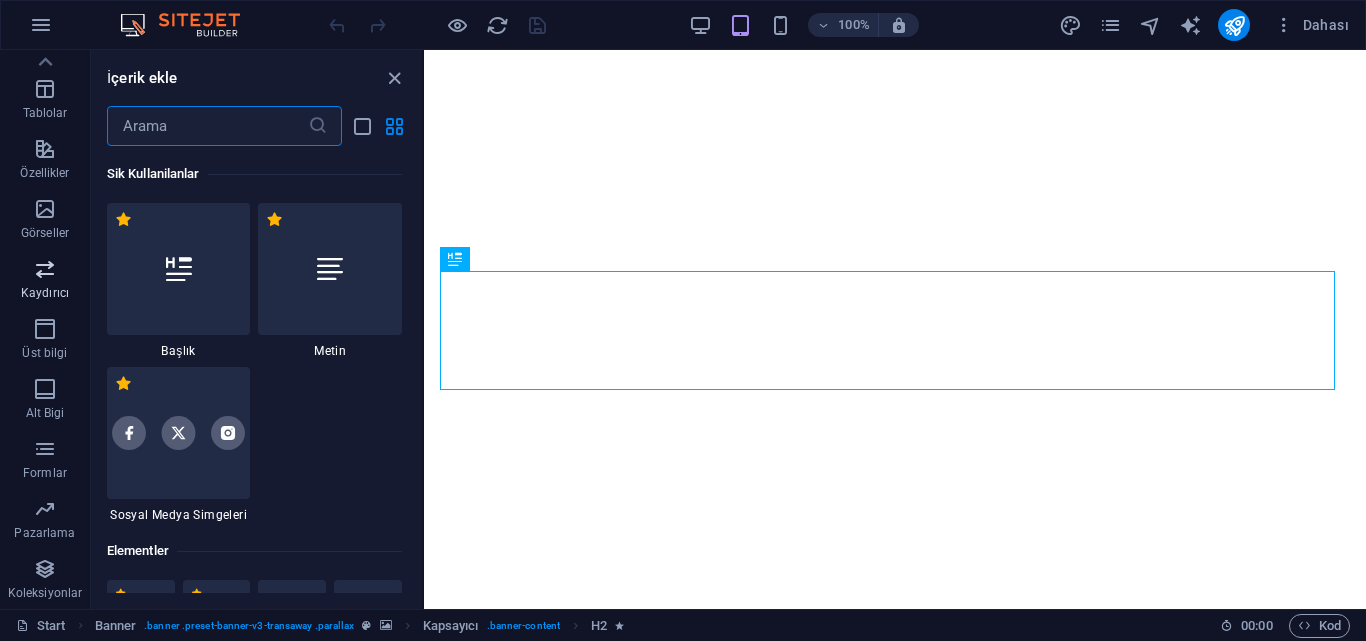 scroll, scrollTop: 11337, scrollLeft: 0, axis: vertical 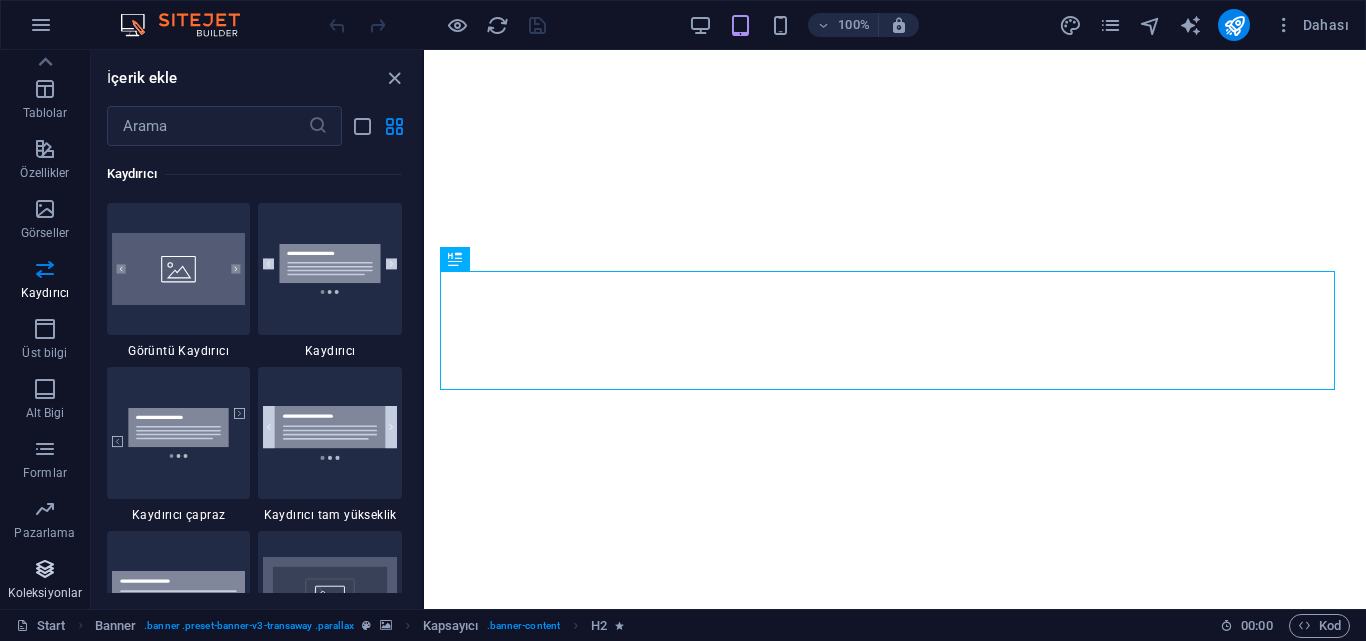 click at bounding box center [45, 569] 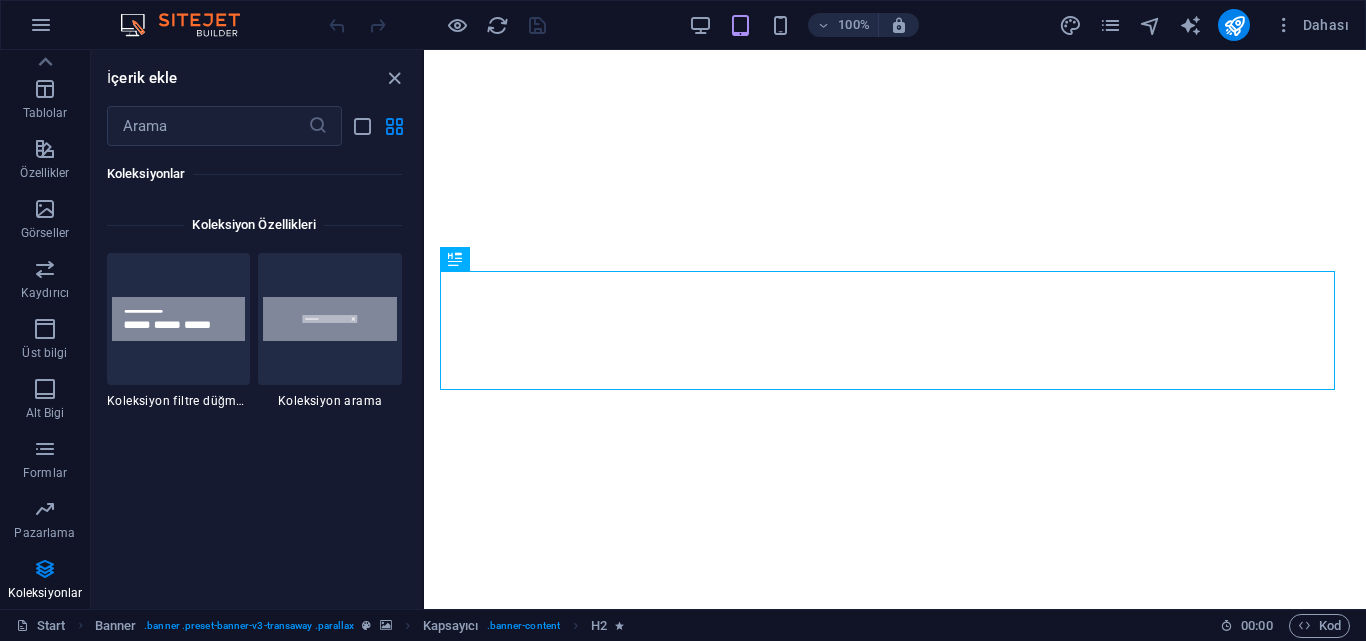 scroll, scrollTop: 19106, scrollLeft: 0, axis: vertical 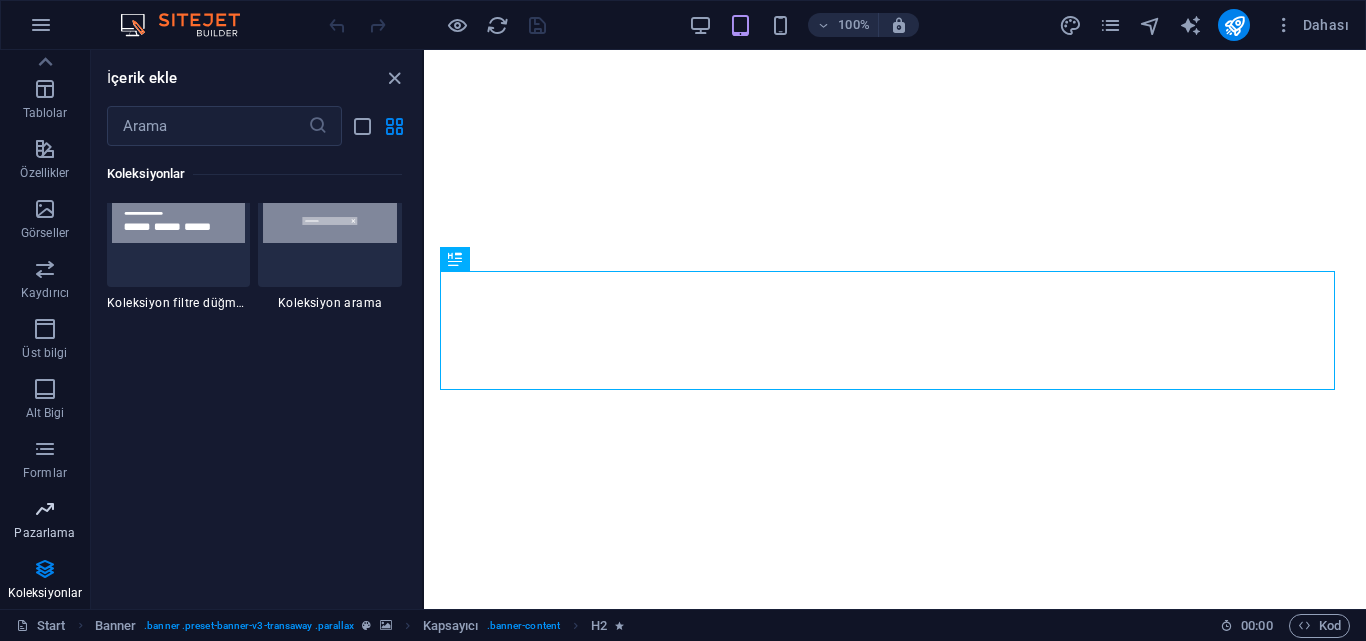 click on "Pazarlama" at bounding box center [45, 521] 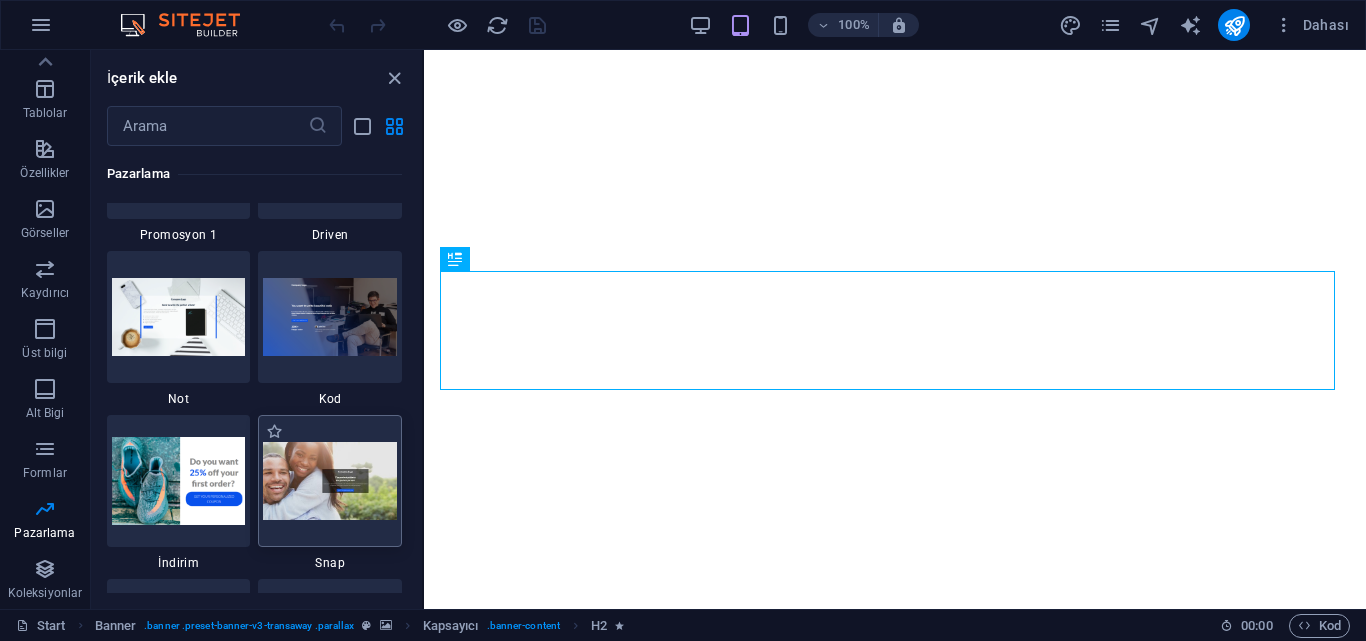 scroll, scrollTop: 17289, scrollLeft: 0, axis: vertical 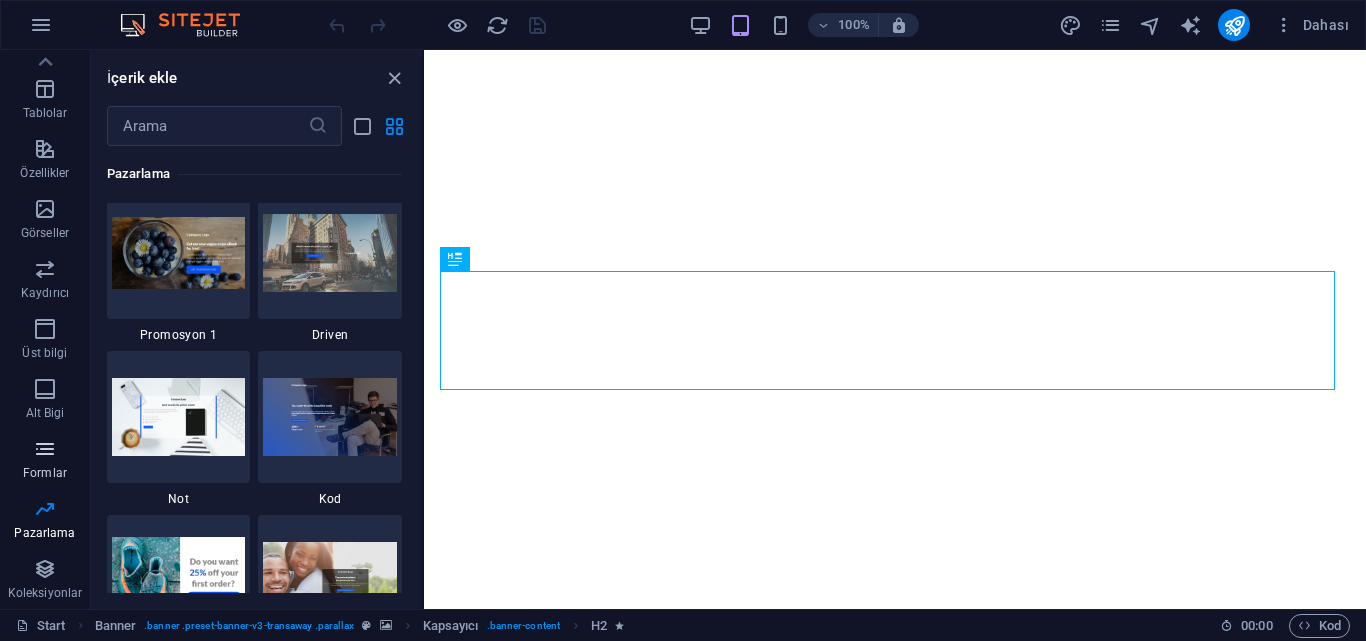 click on "Formlar" at bounding box center (45, 461) 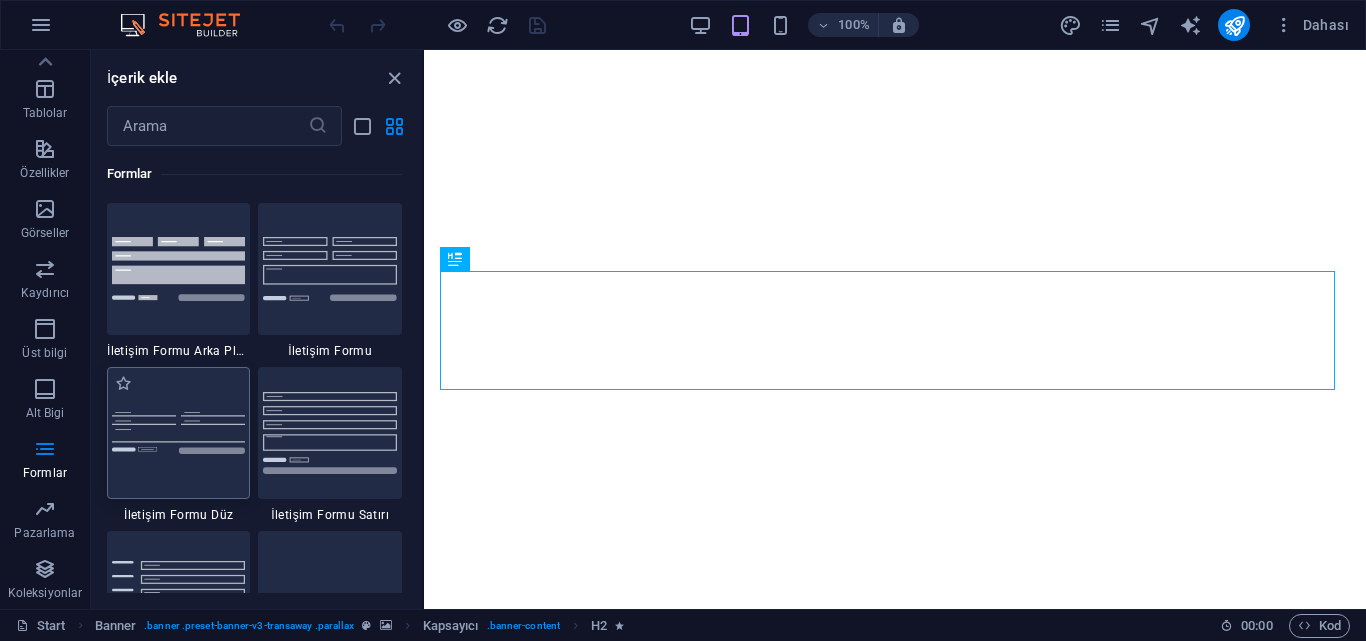 scroll, scrollTop: 14700, scrollLeft: 0, axis: vertical 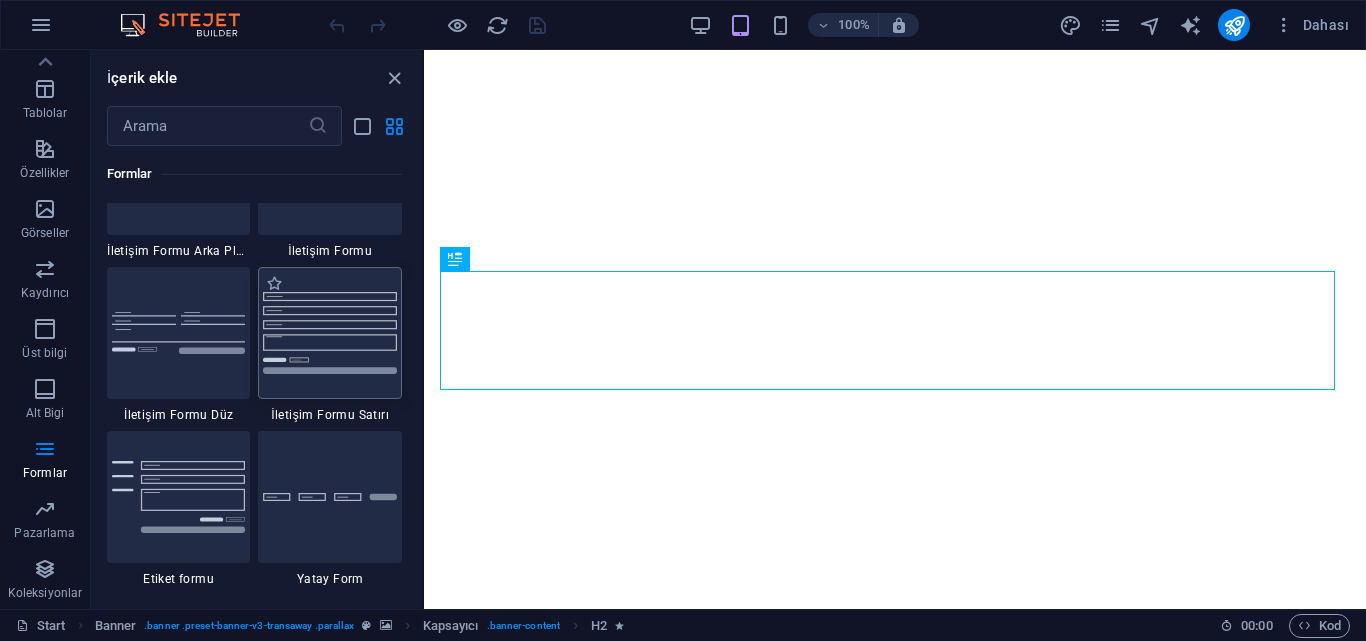 click at bounding box center (330, 333) 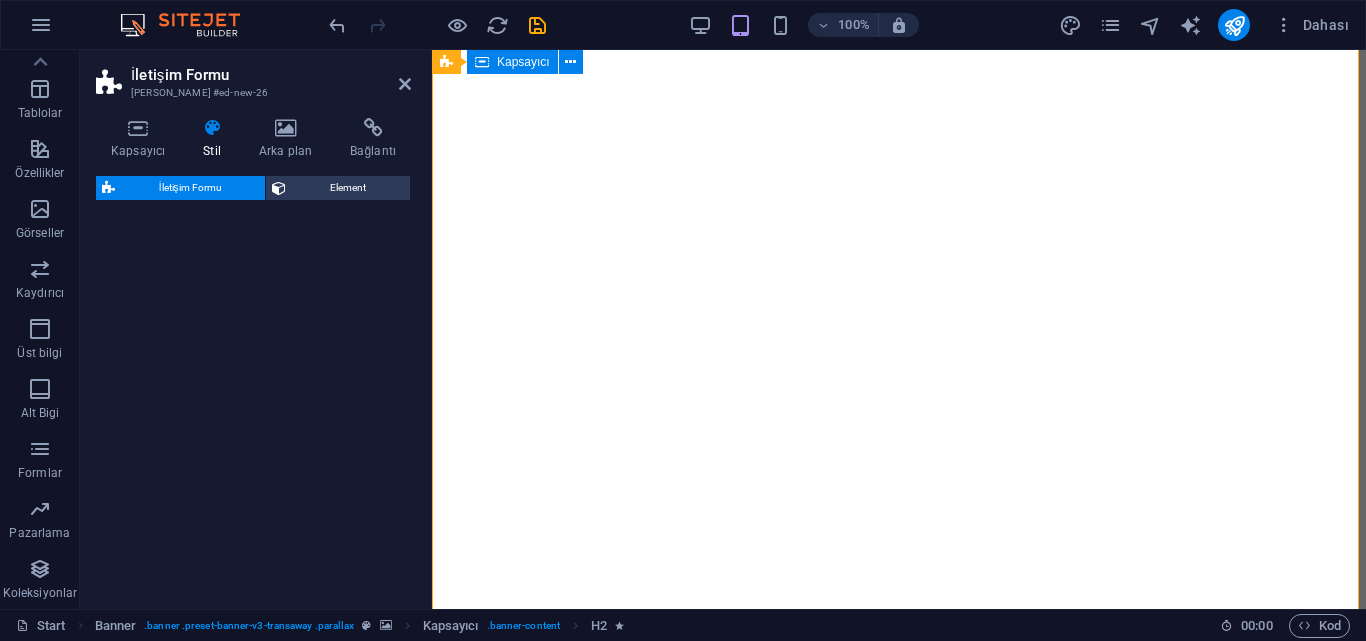 select on "rem" 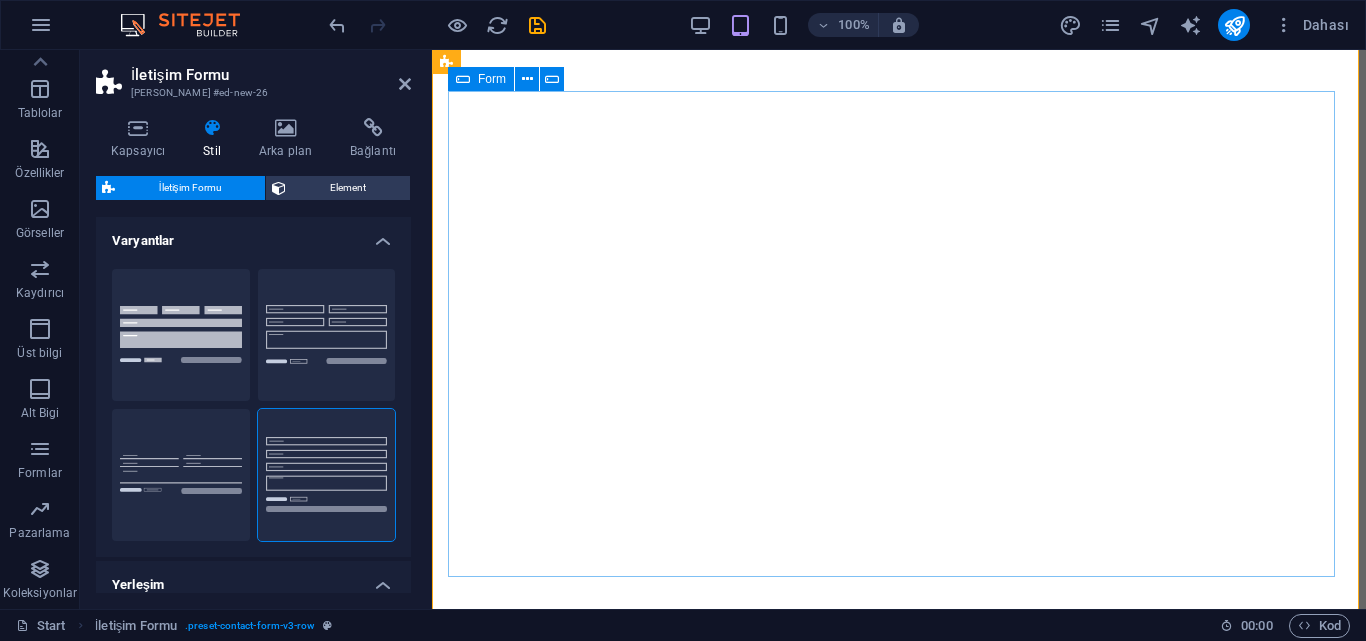 scroll, scrollTop: 598, scrollLeft: 0, axis: vertical 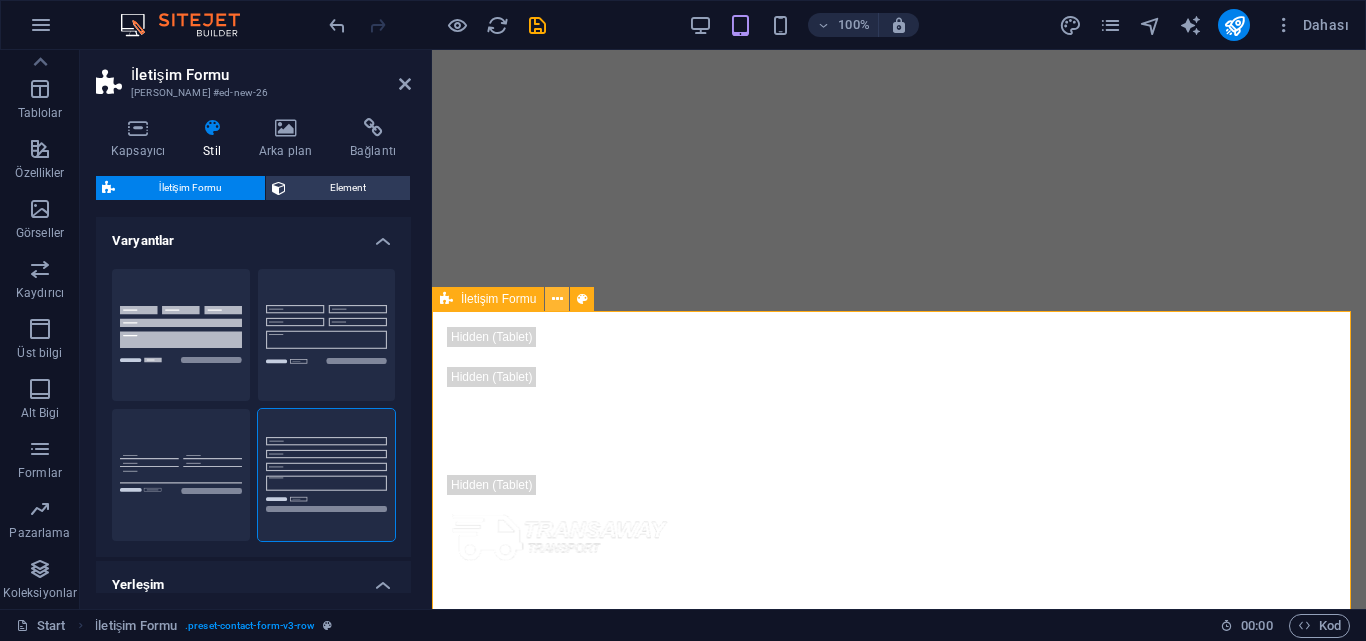 click at bounding box center (557, 299) 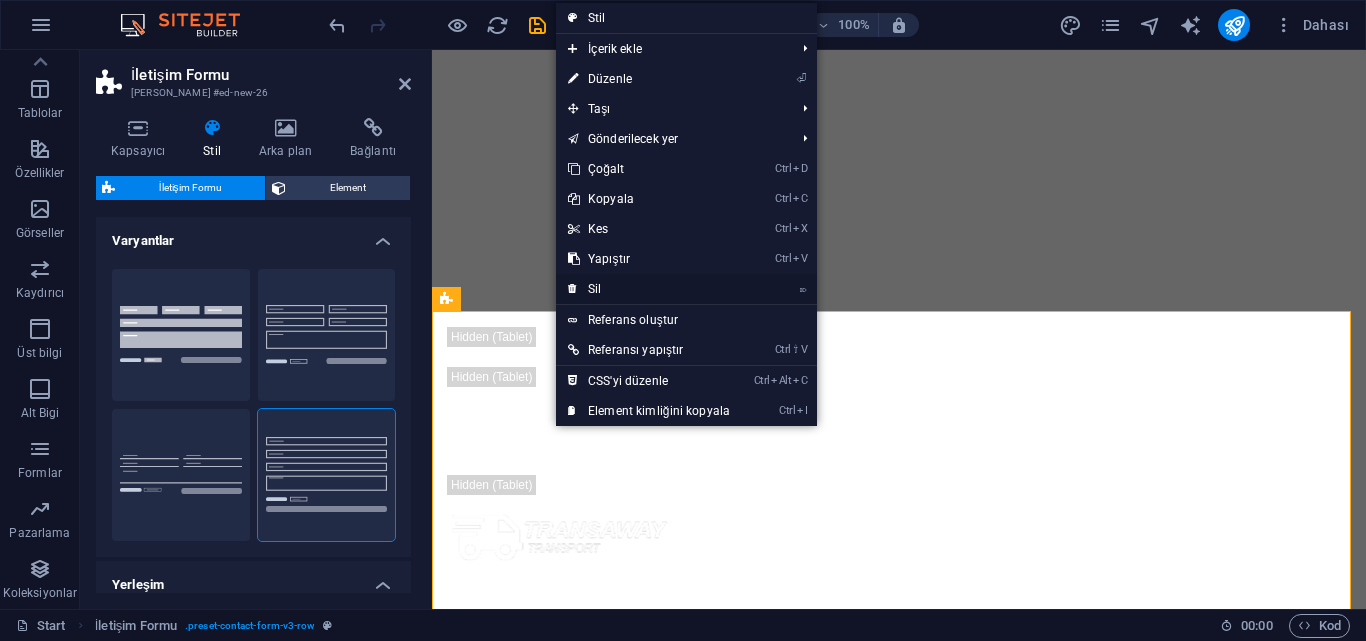 click on "⌦  Sil" at bounding box center (649, 289) 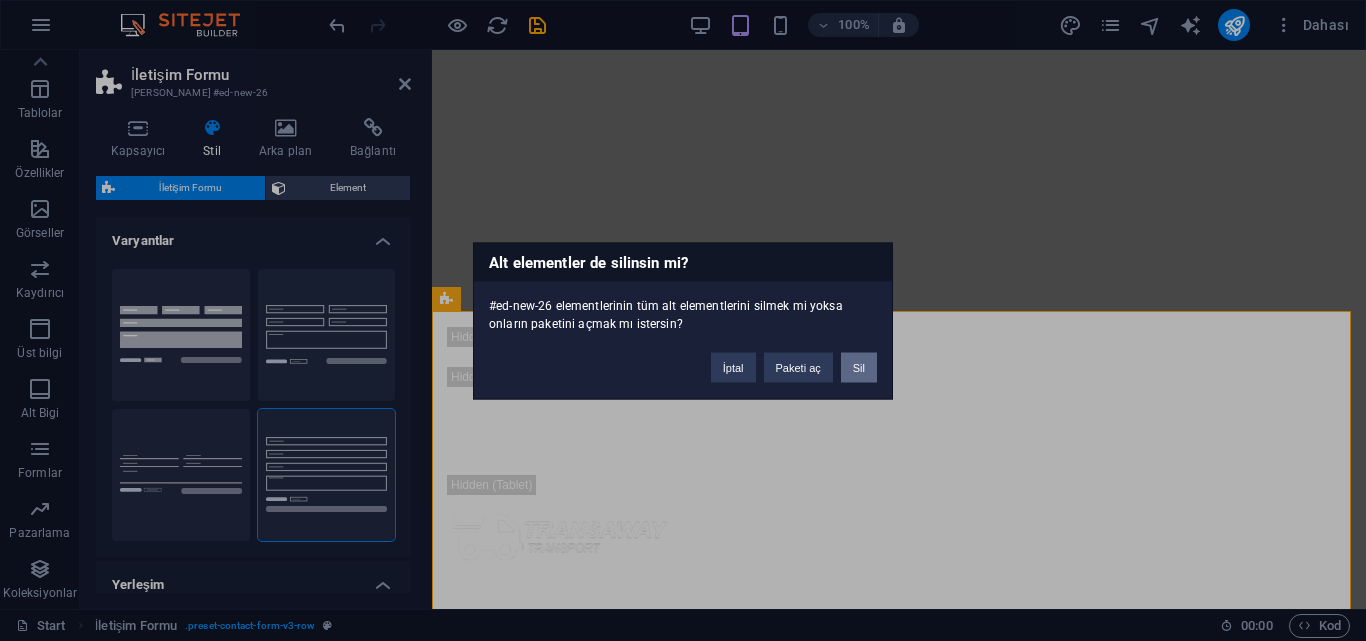 click on "Sil" at bounding box center [859, 367] 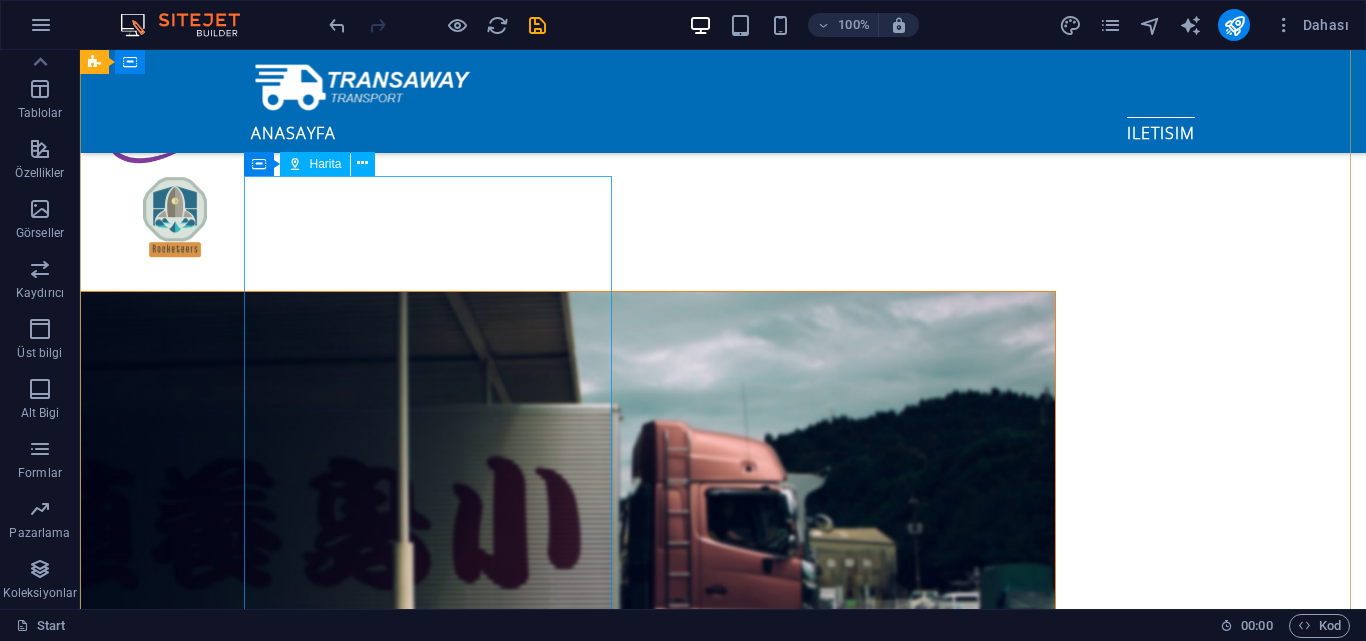 scroll, scrollTop: 2171, scrollLeft: 0, axis: vertical 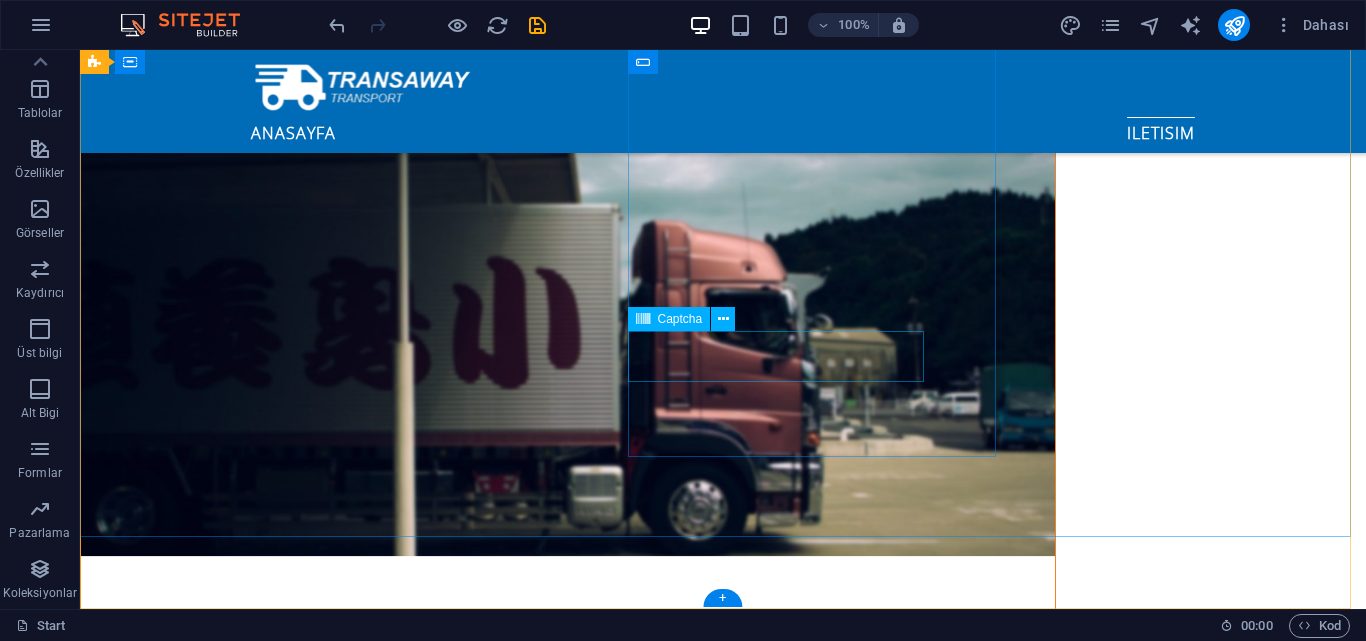 click on "Nicht lesbar? Neu generieren" 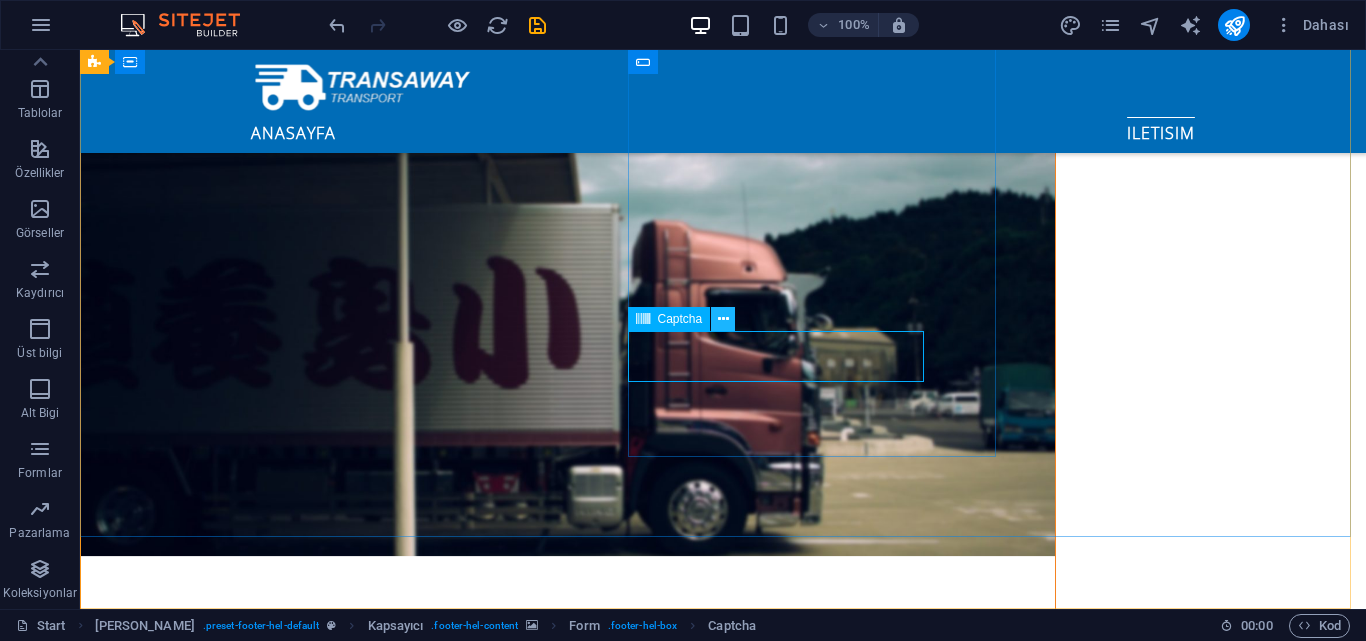 click at bounding box center [723, 319] 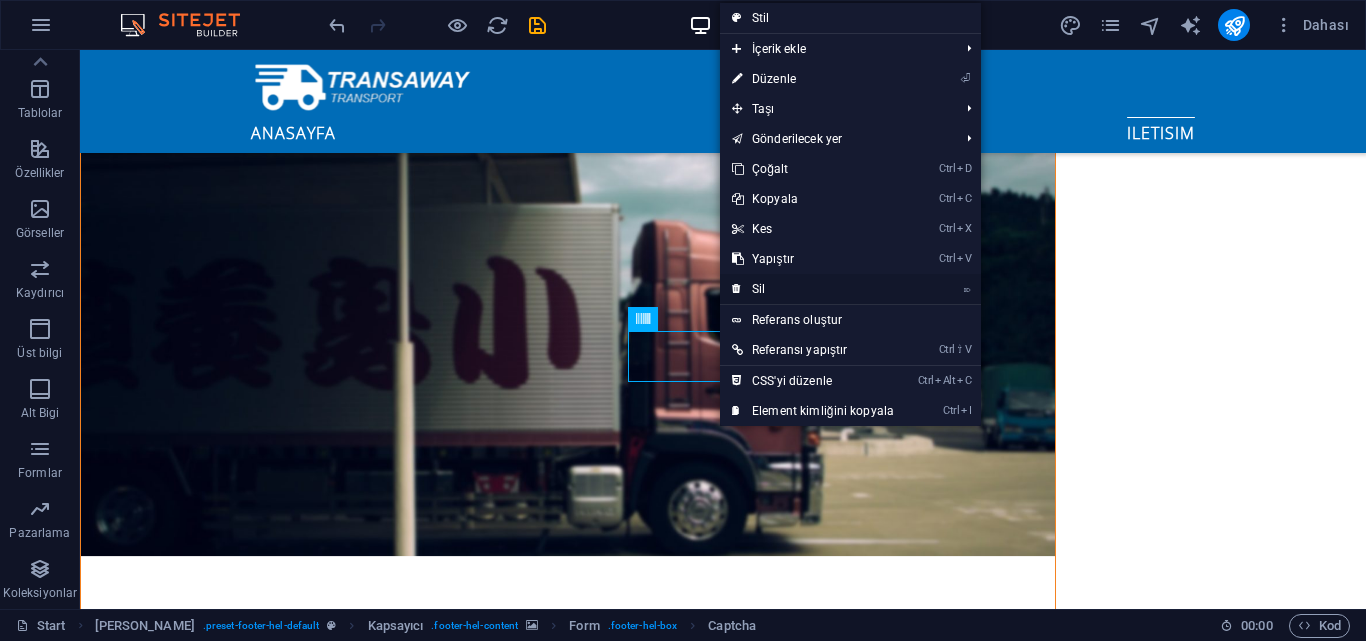 drag, startPoint x: 759, startPoint y: 288, endPoint x: 744, endPoint y: 238, distance: 52.201534 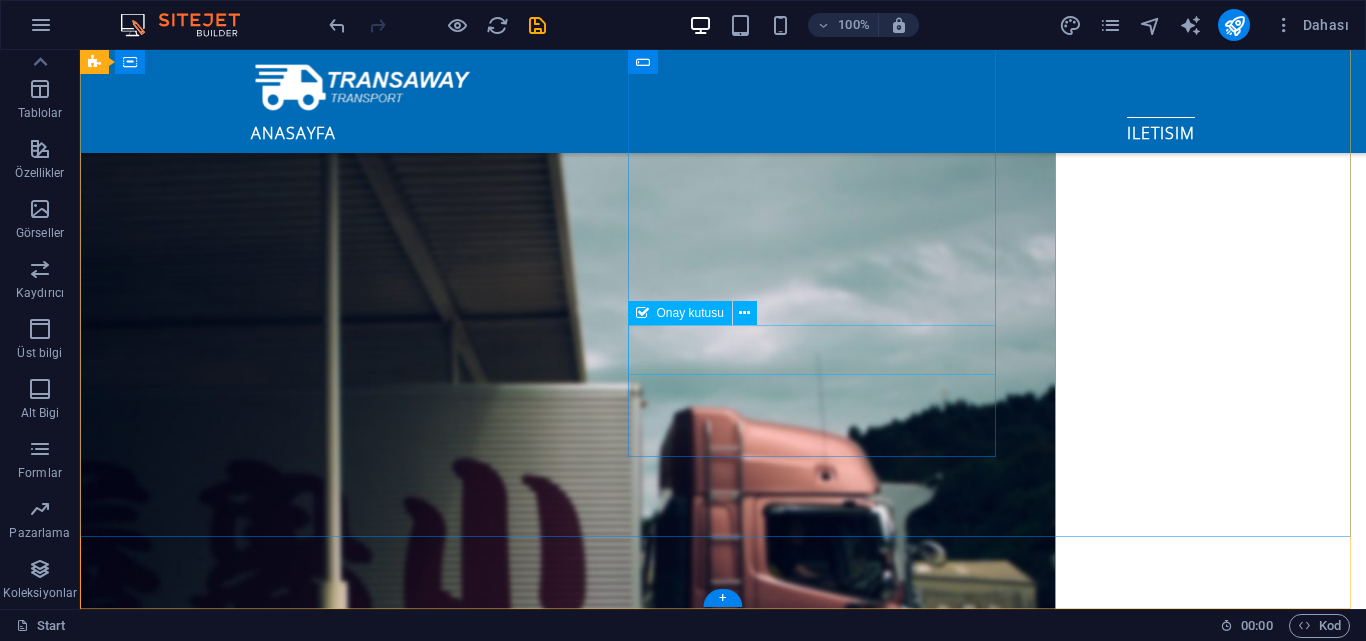 click on "Gizlilik politikasını okudum ve anladım ." 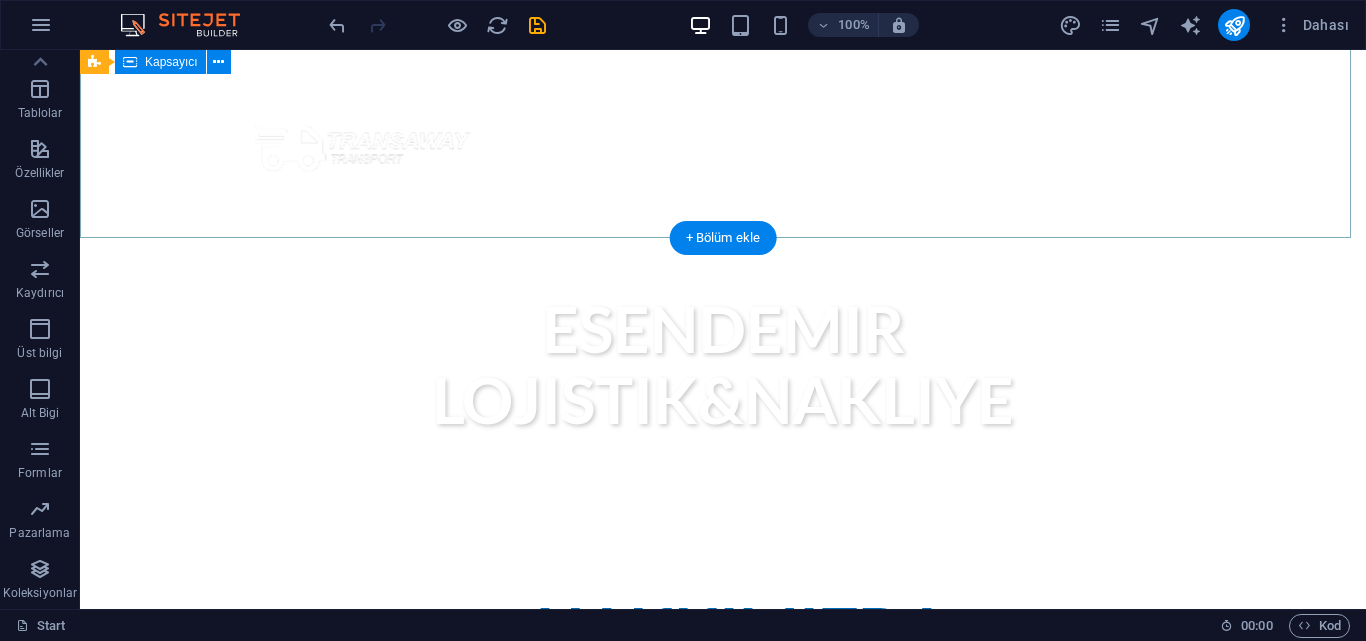 scroll, scrollTop: 371, scrollLeft: 0, axis: vertical 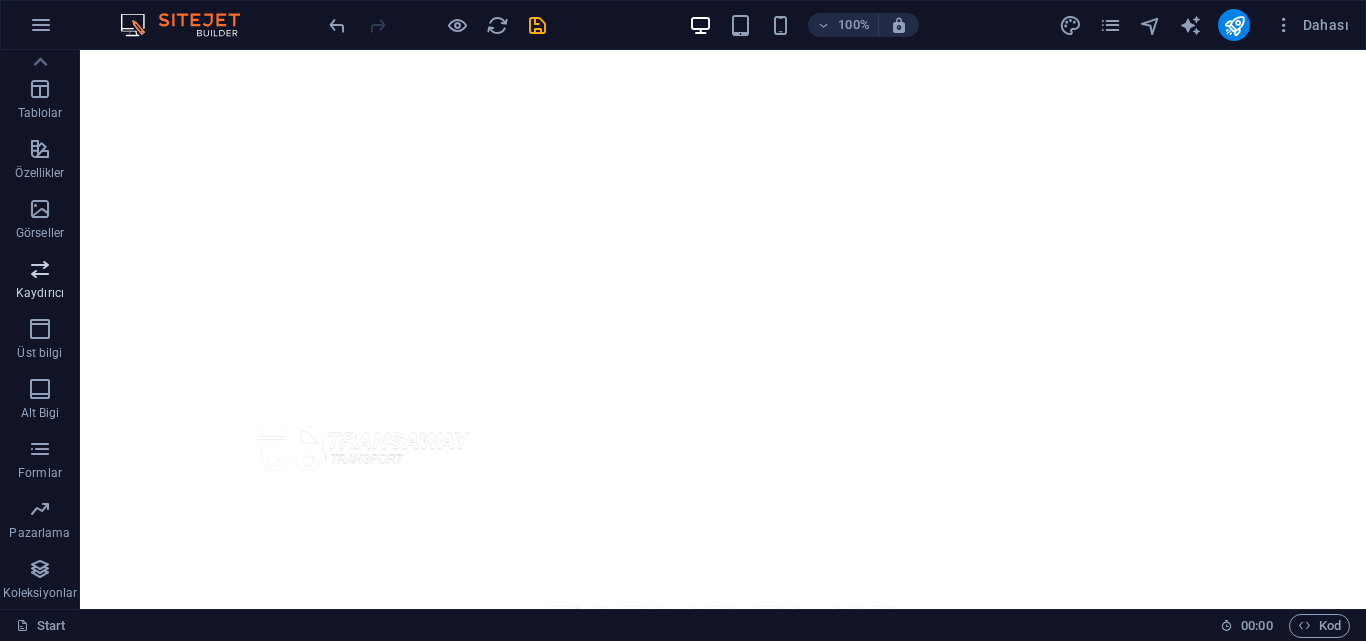 click at bounding box center [40, 329] 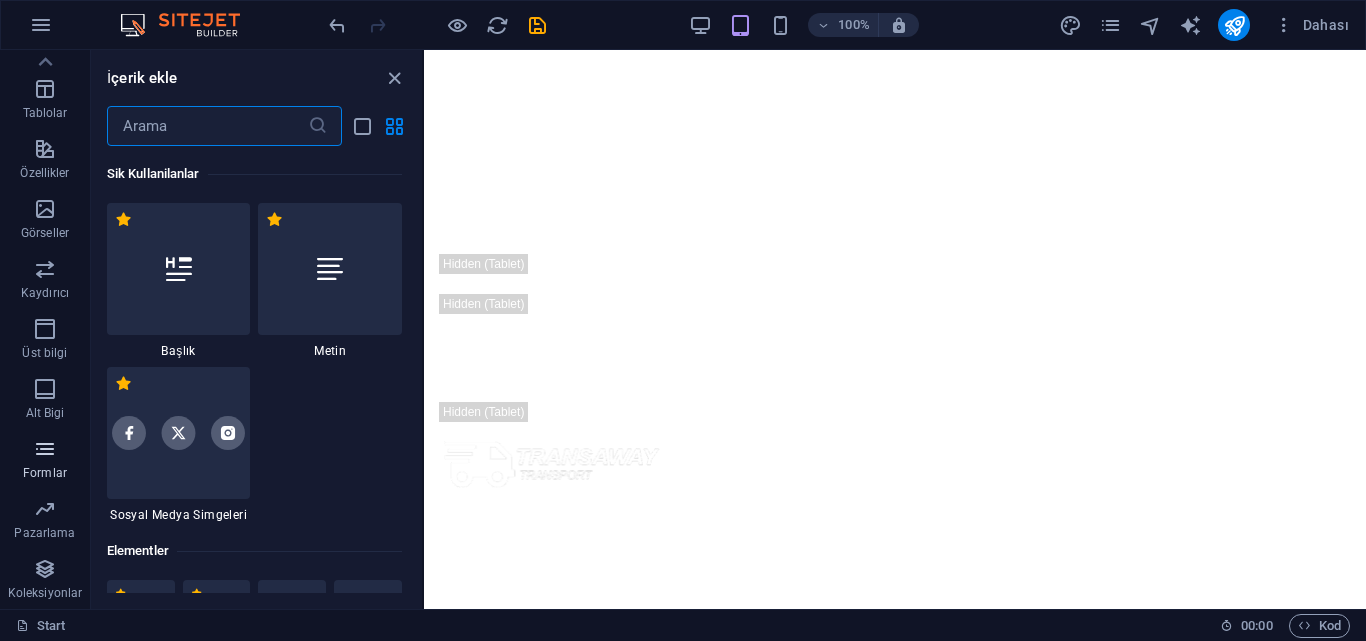 scroll, scrollTop: 12042, scrollLeft: 0, axis: vertical 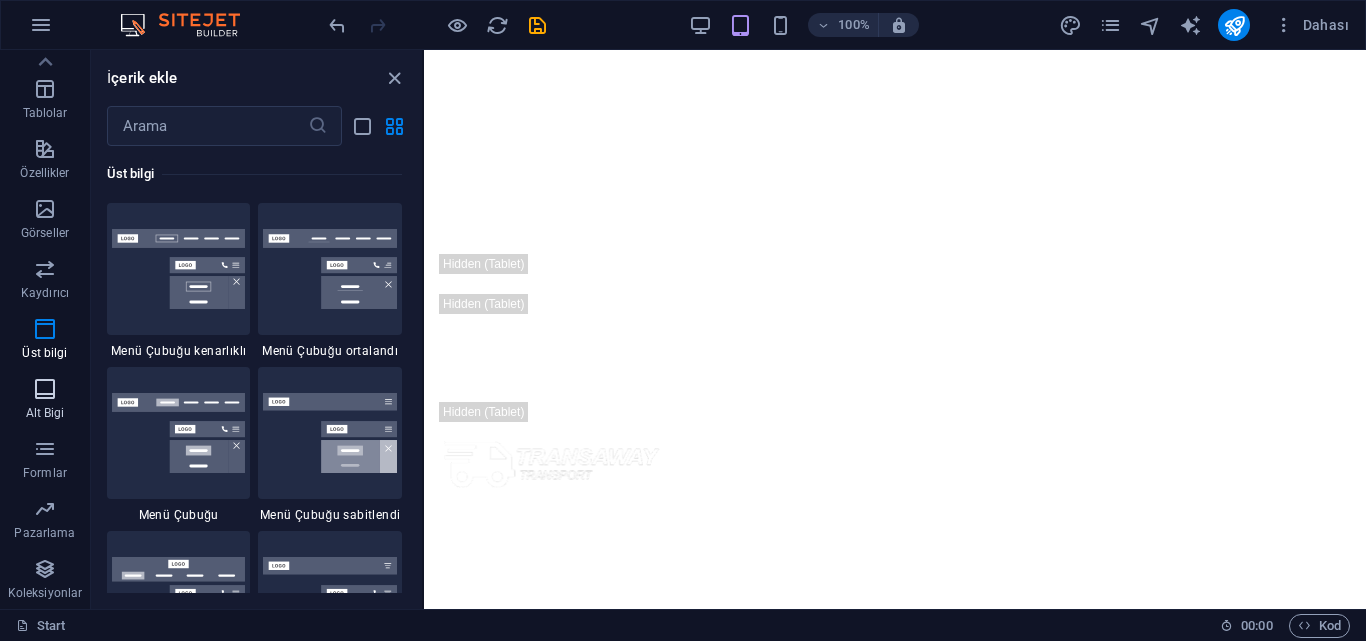 click on "Alt Bigi" at bounding box center [45, 413] 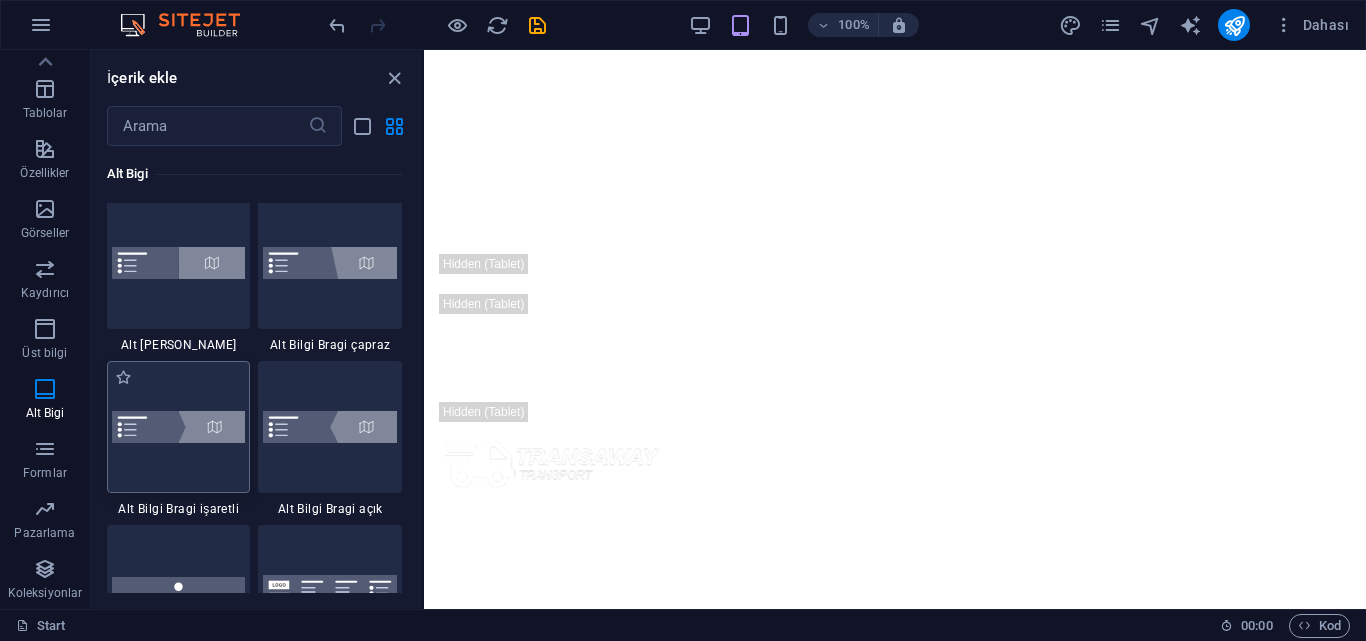 scroll, scrollTop: 13739, scrollLeft: 0, axis: vertical 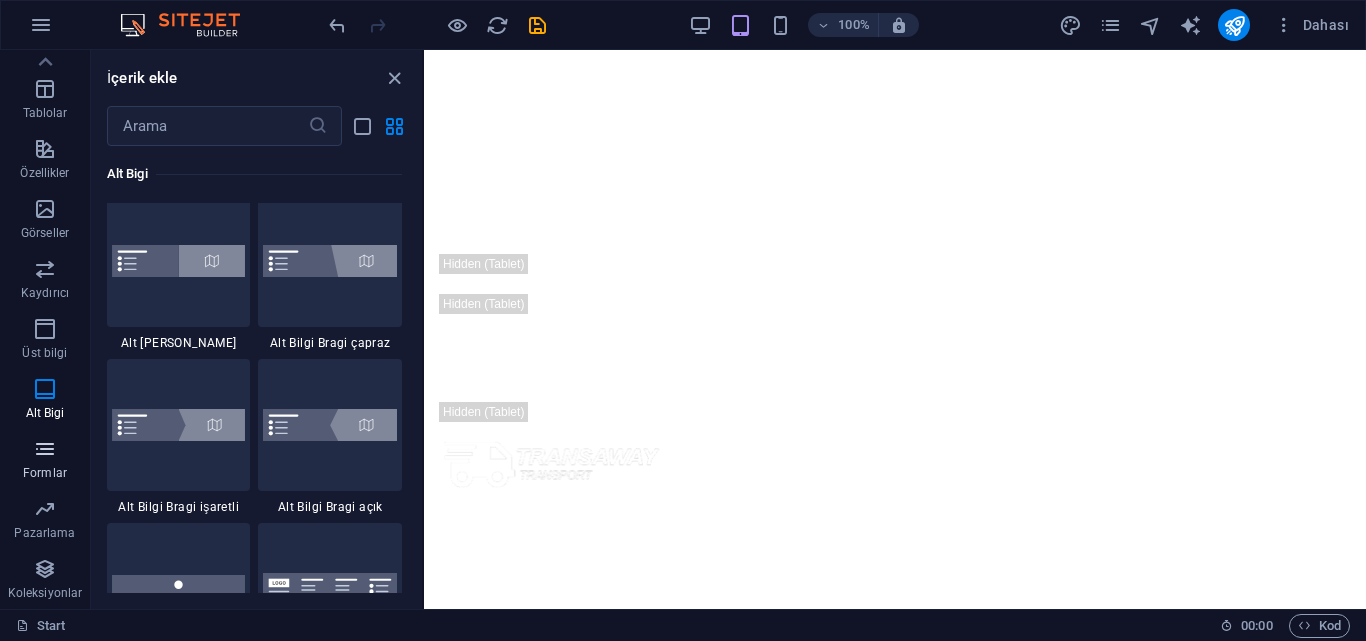 click on "Formlar" at bounding box center [45, 473] 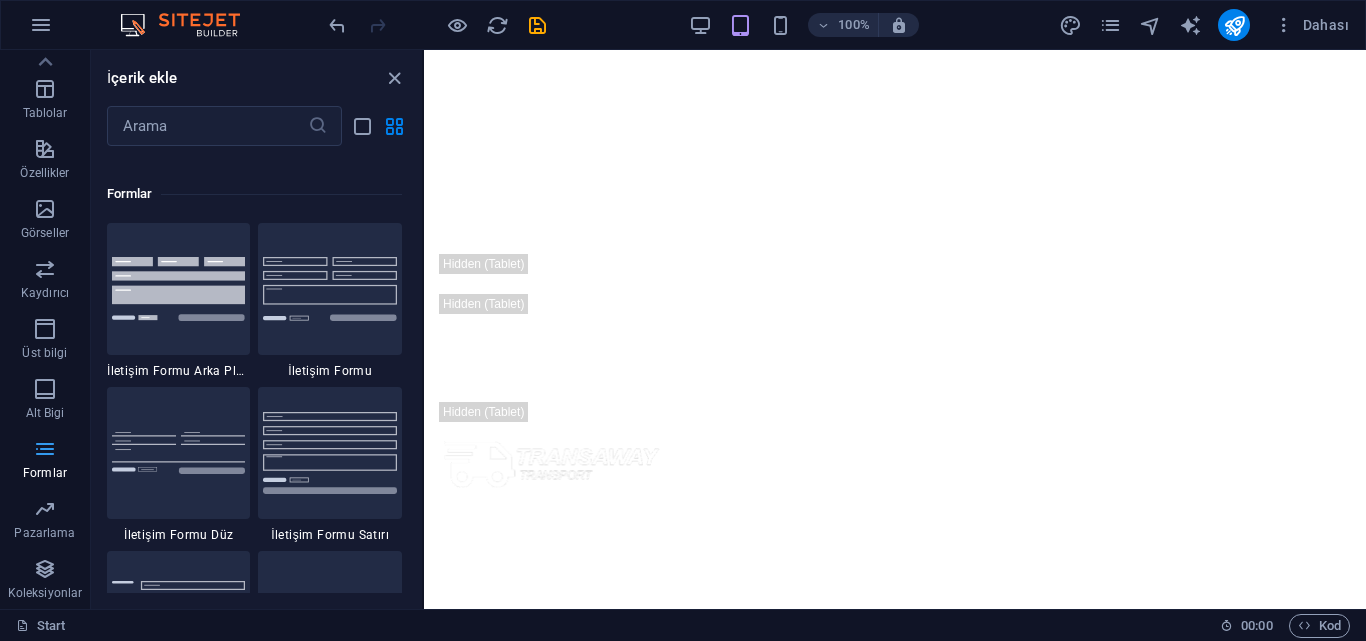 scroll, scrollTop: 14600, scrollLeft: 0, axis: vertical 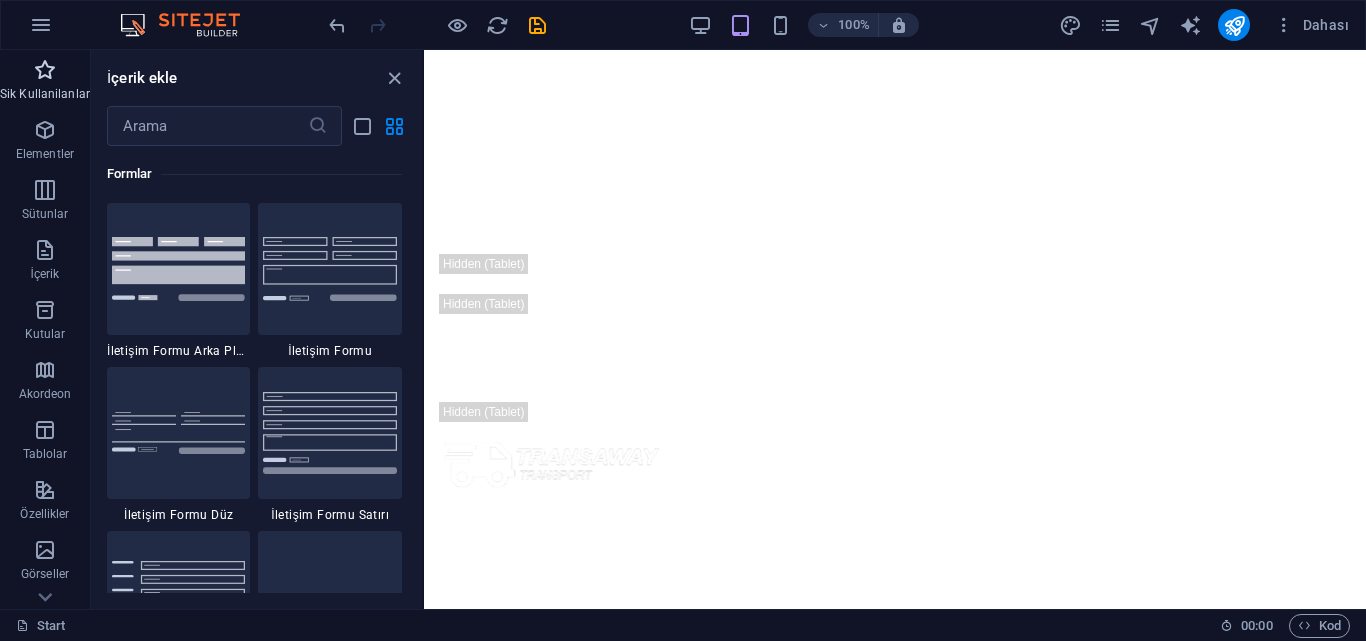 click on "Sik Kullanilanlar" at bounding box center (45, 82) 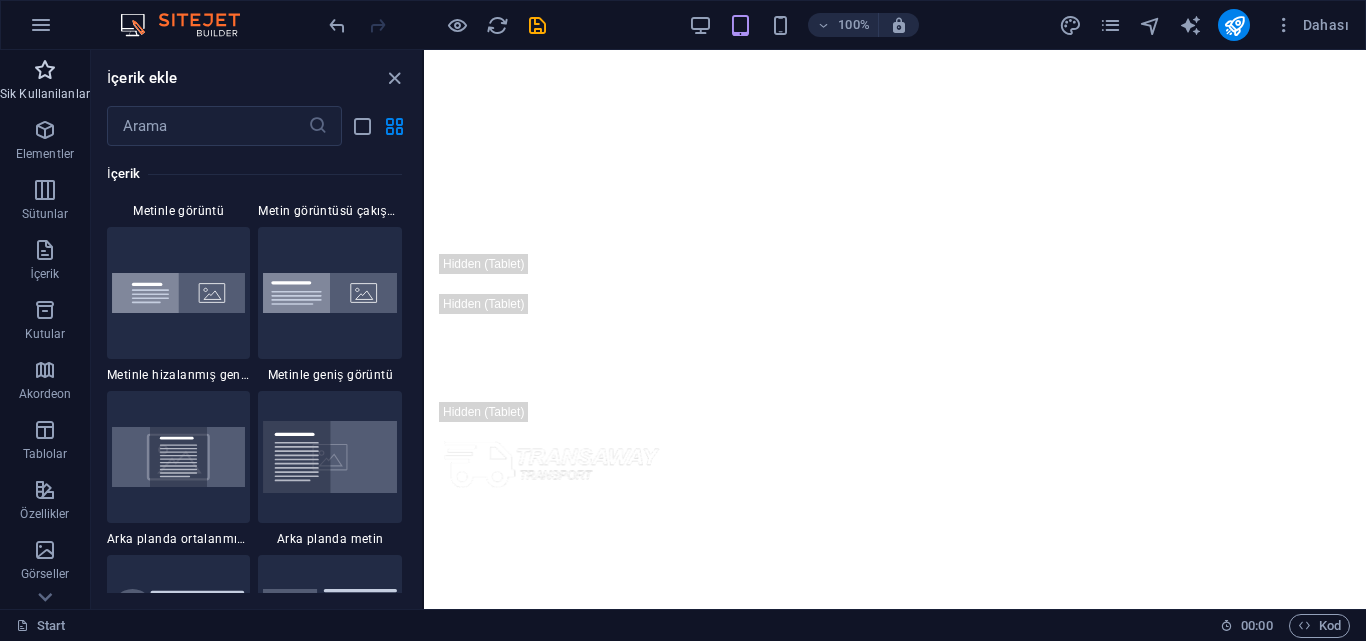 scroll, scrollTop: 0, scrollLeft: 0, axis: both 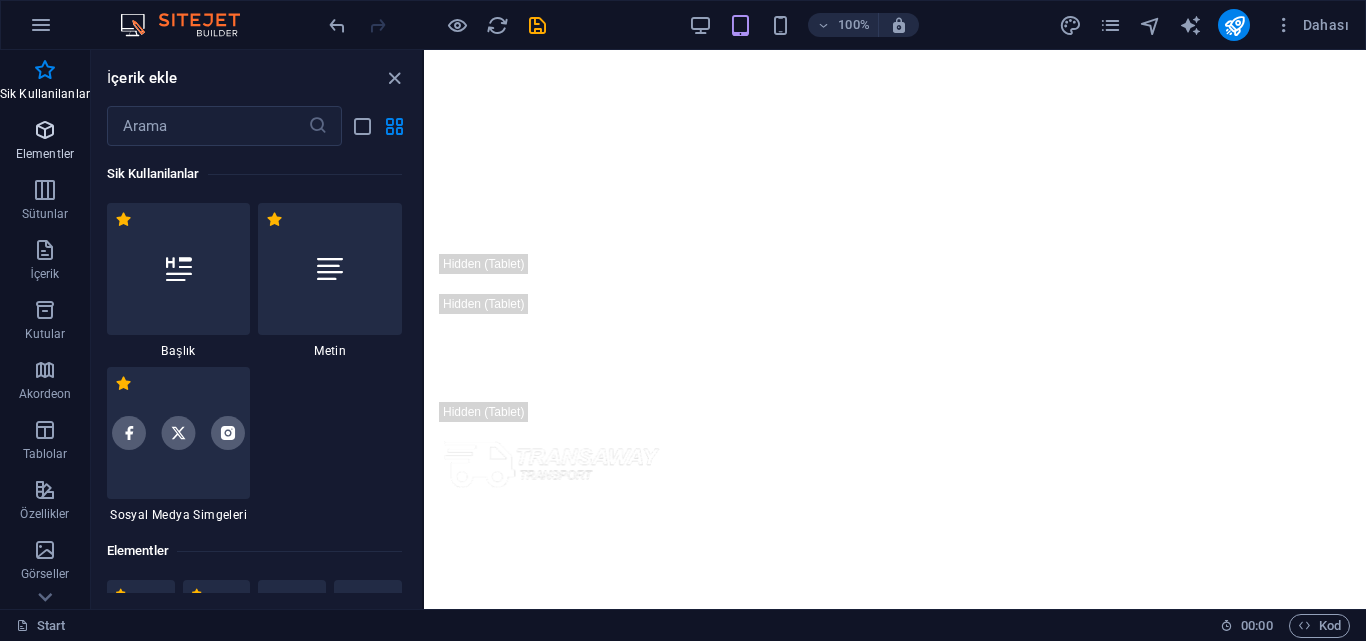 click at bounding box center (45, 130) 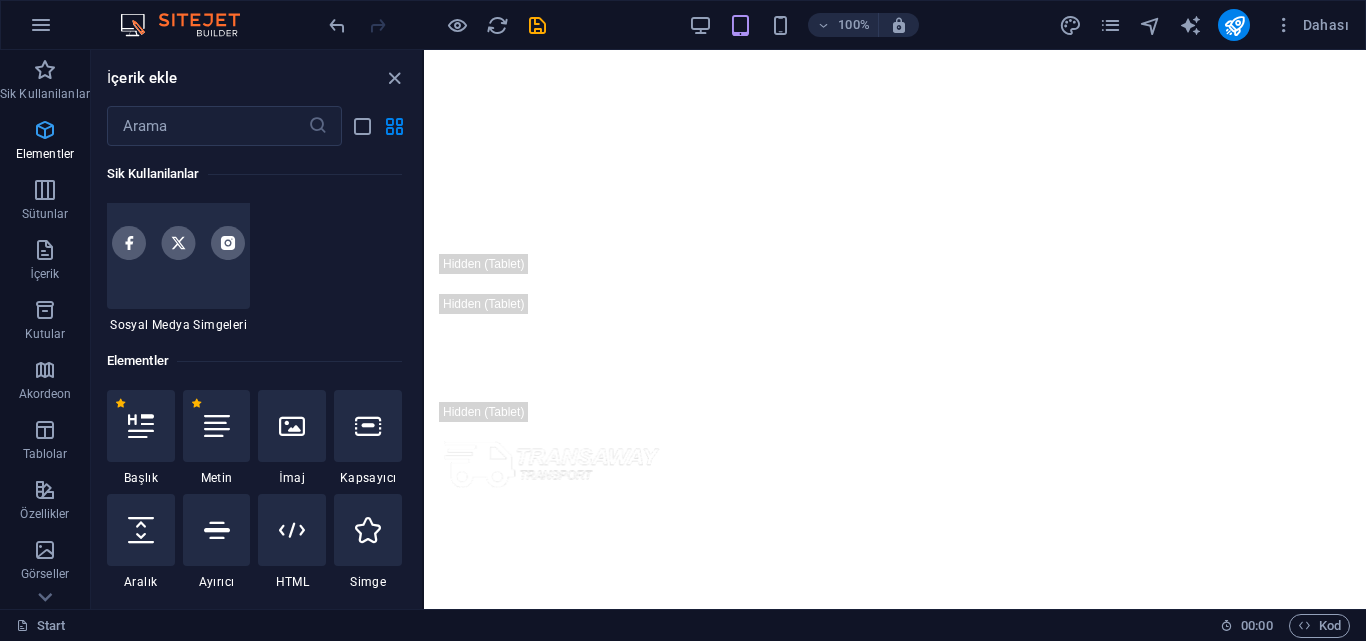 scroll, scrollTop: 377, scrollLeft: 0, axis: vertical 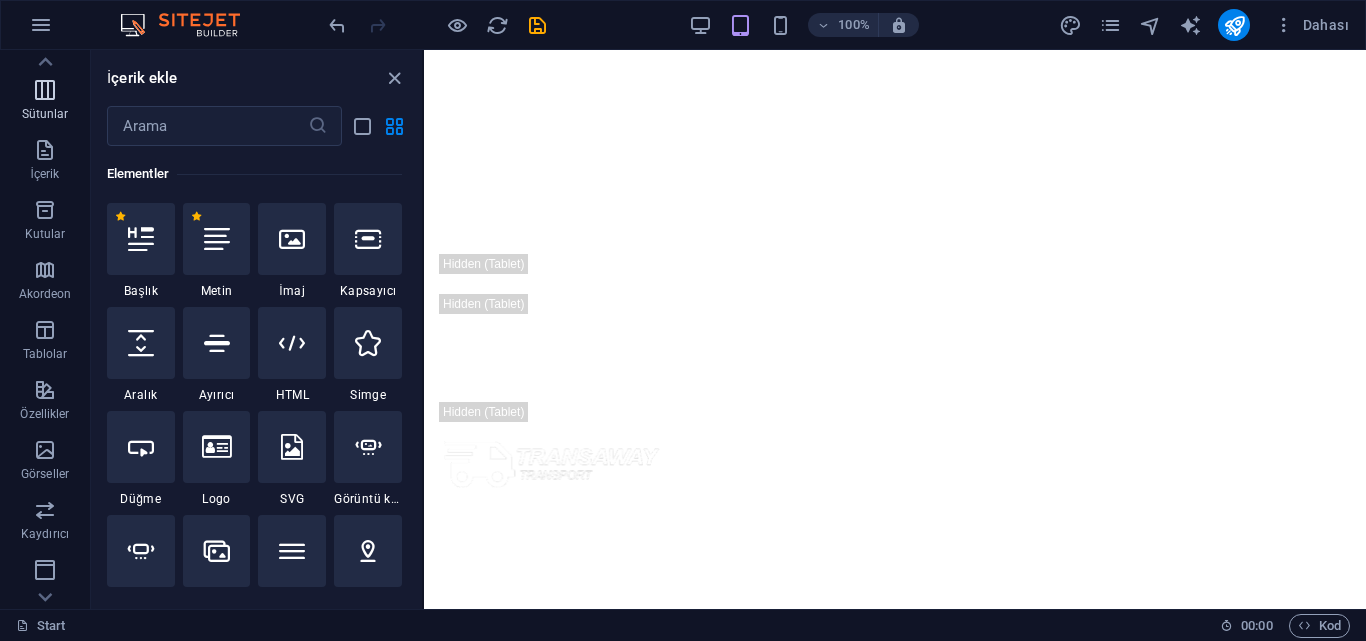 click on "Sütunlar" at bounding box center (45, 114) 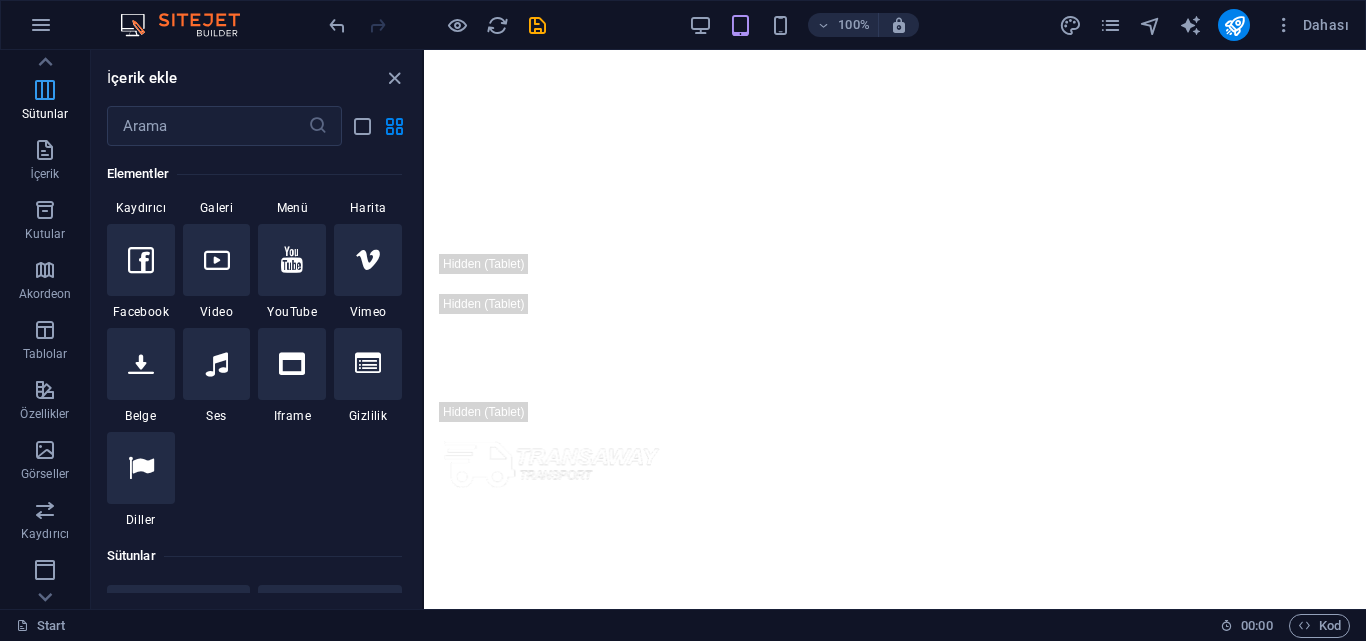 scroll, scrollTop: 1154, scrollLeft: 0, axis: vertical 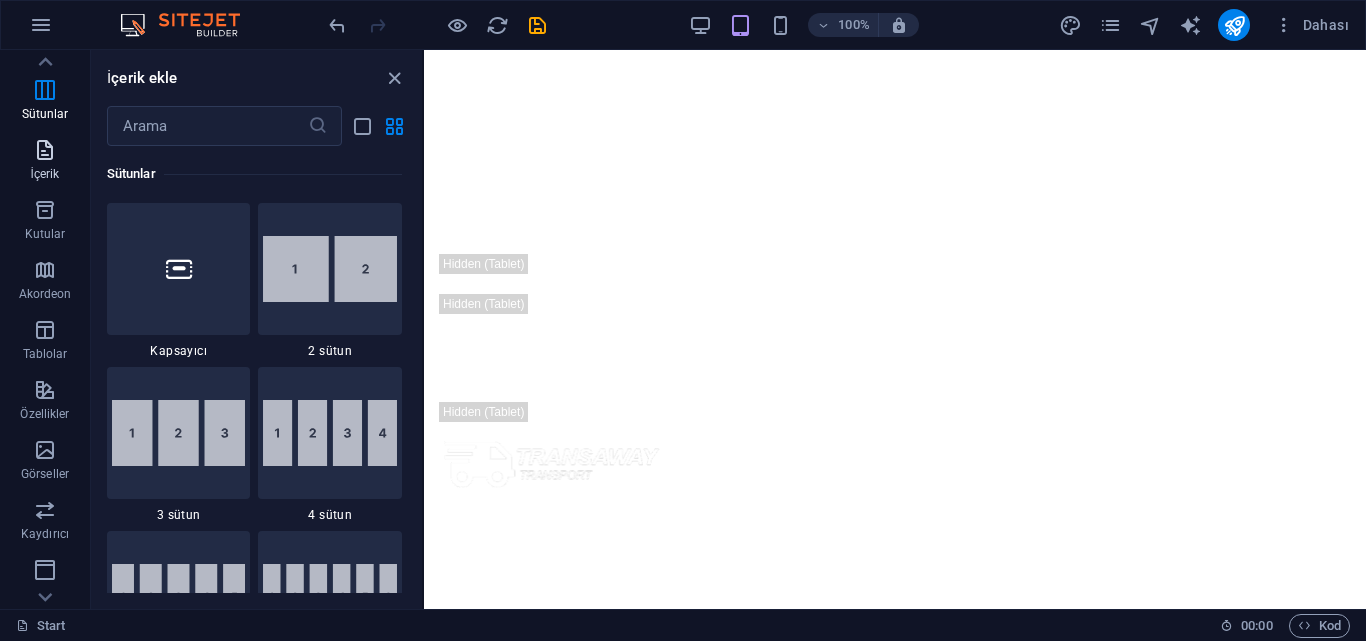 click at bounding box center [45, 150] 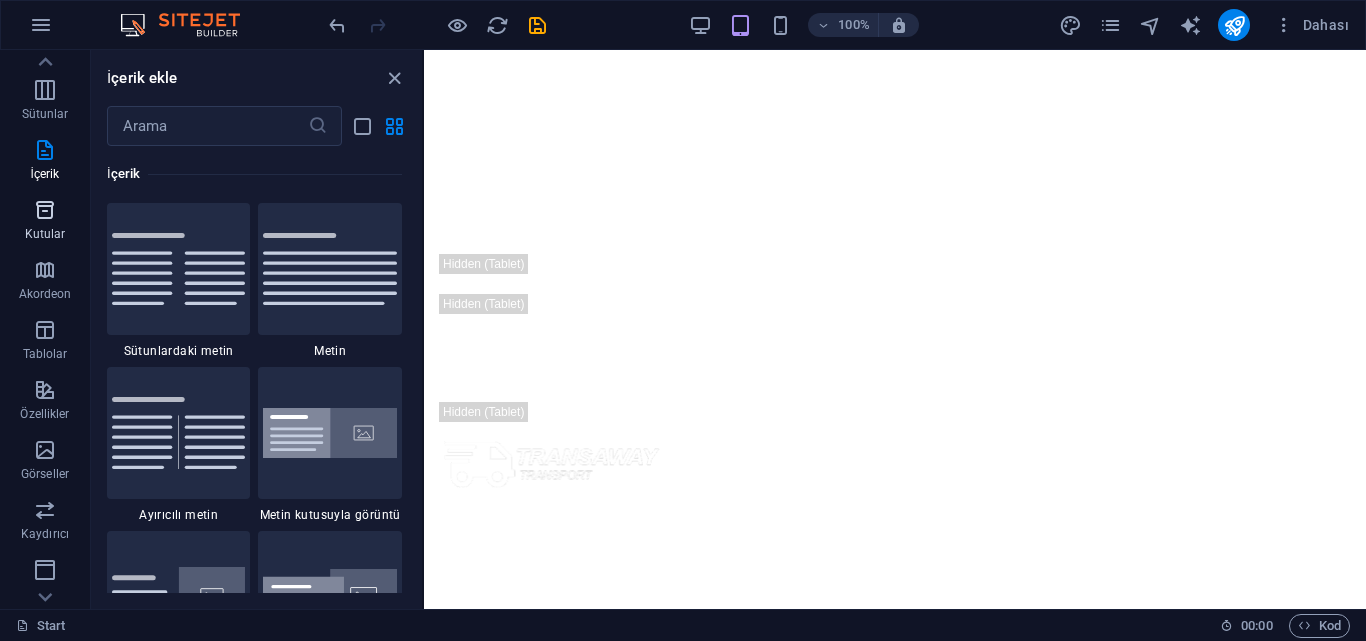click at bounding box center [45, 210] 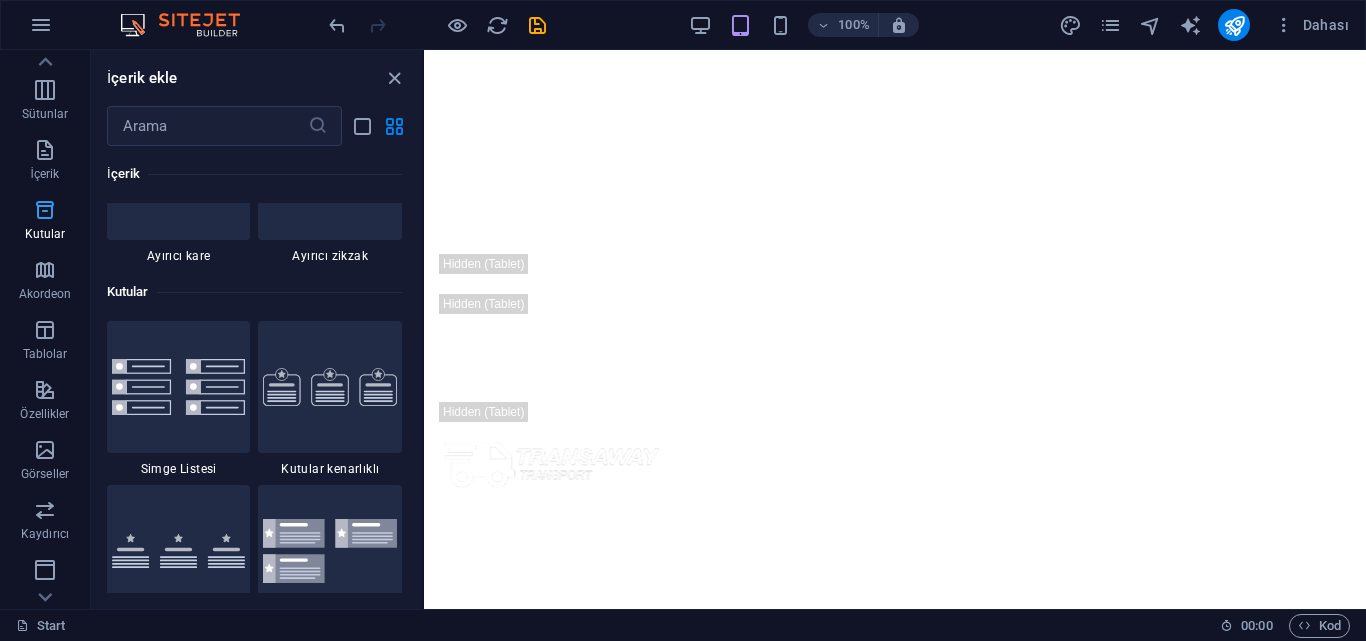 scroll, scrollTop: 5516, scrollLeft: 0, axis: vertical 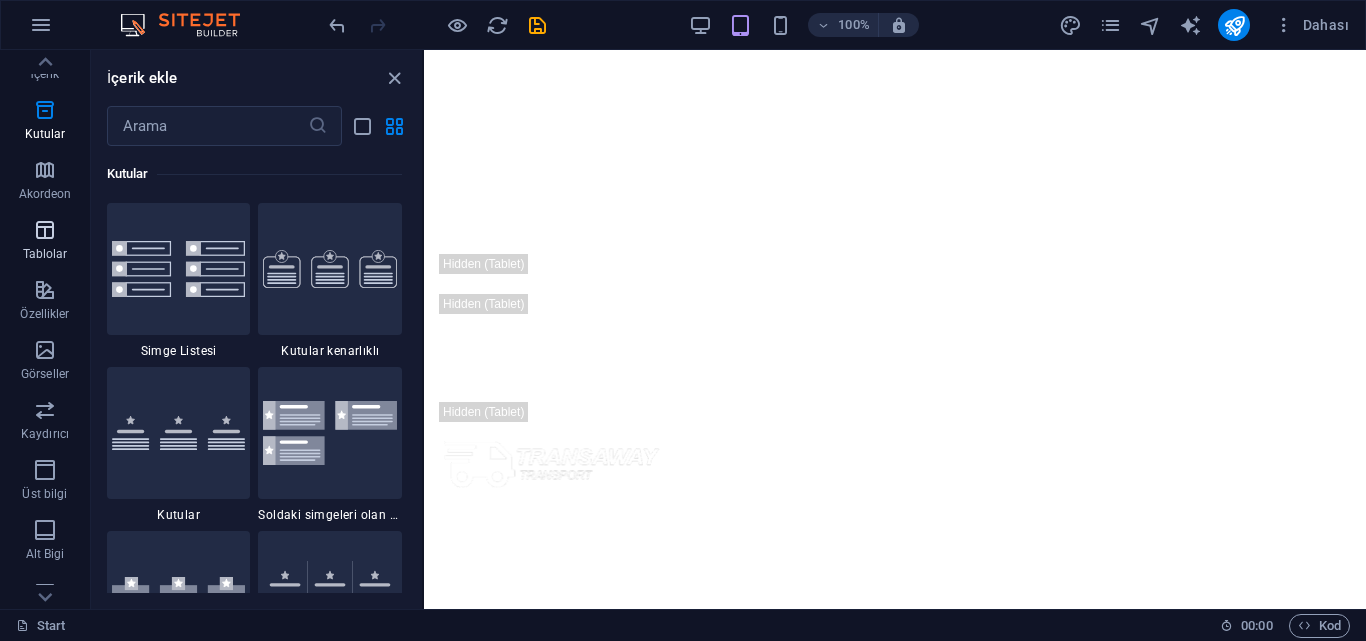 click at bounding box center (45, 230) 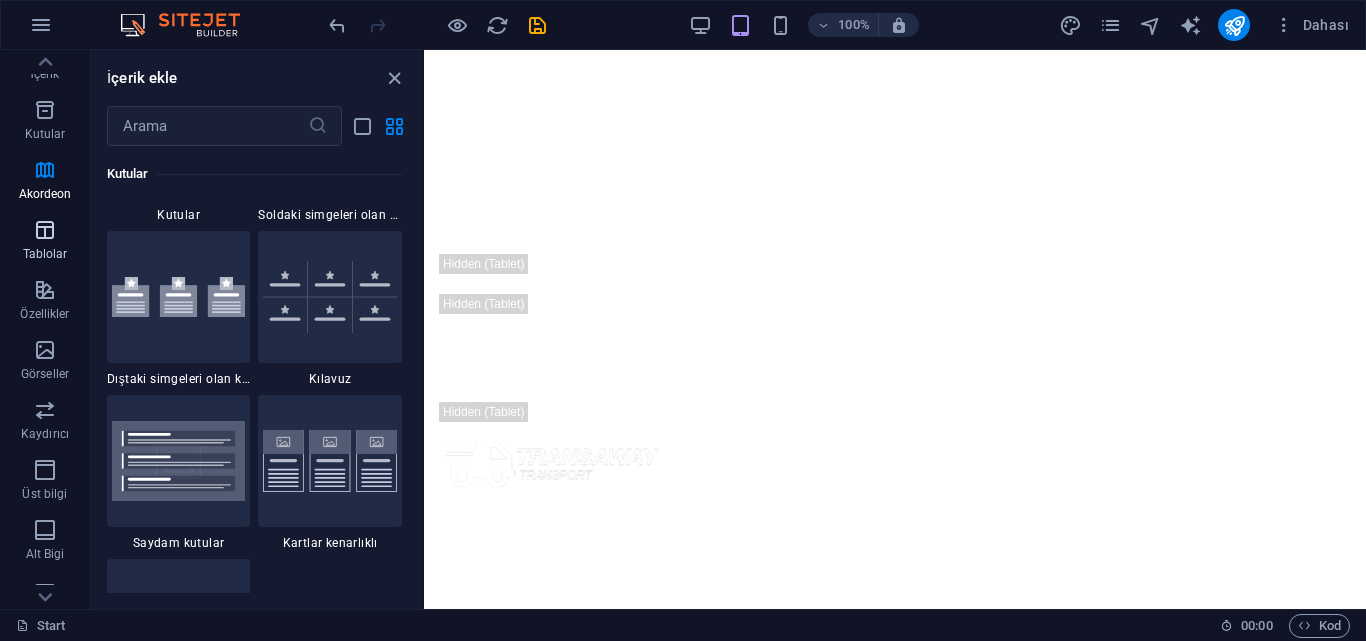 scroll, scrollTop: 6926, scrollLeft: 0, axis: vertical 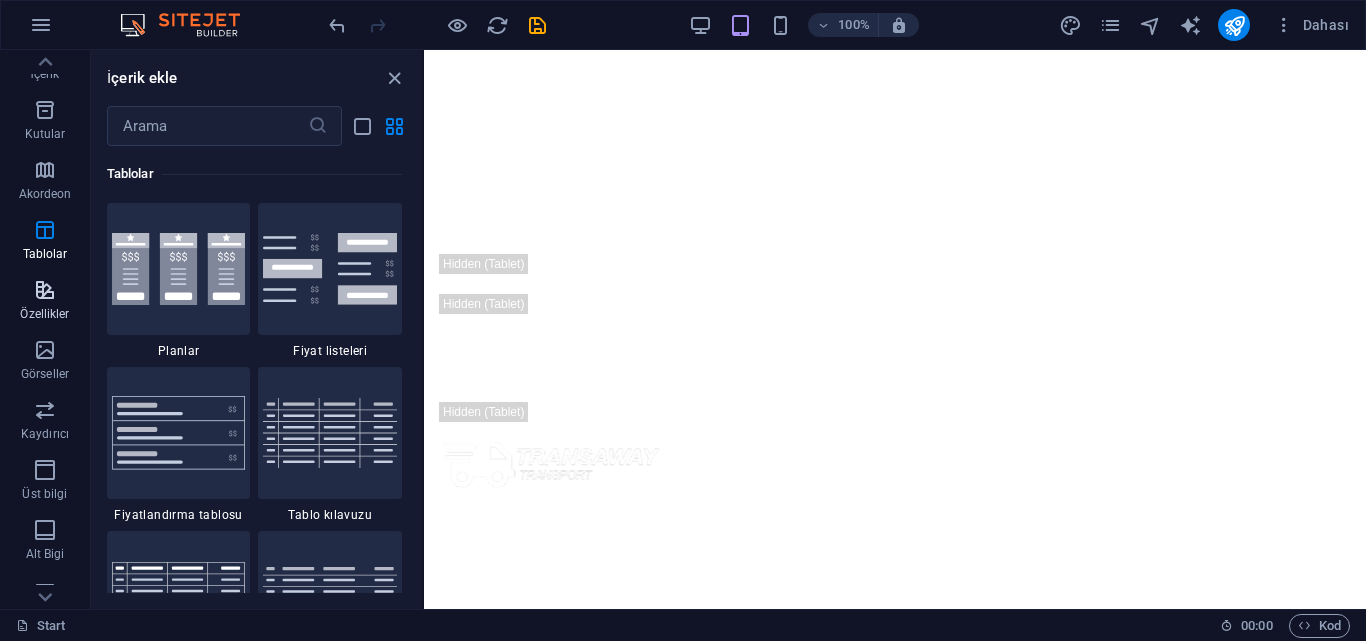 click on "Özellikler" at bounding box center (45, 302) 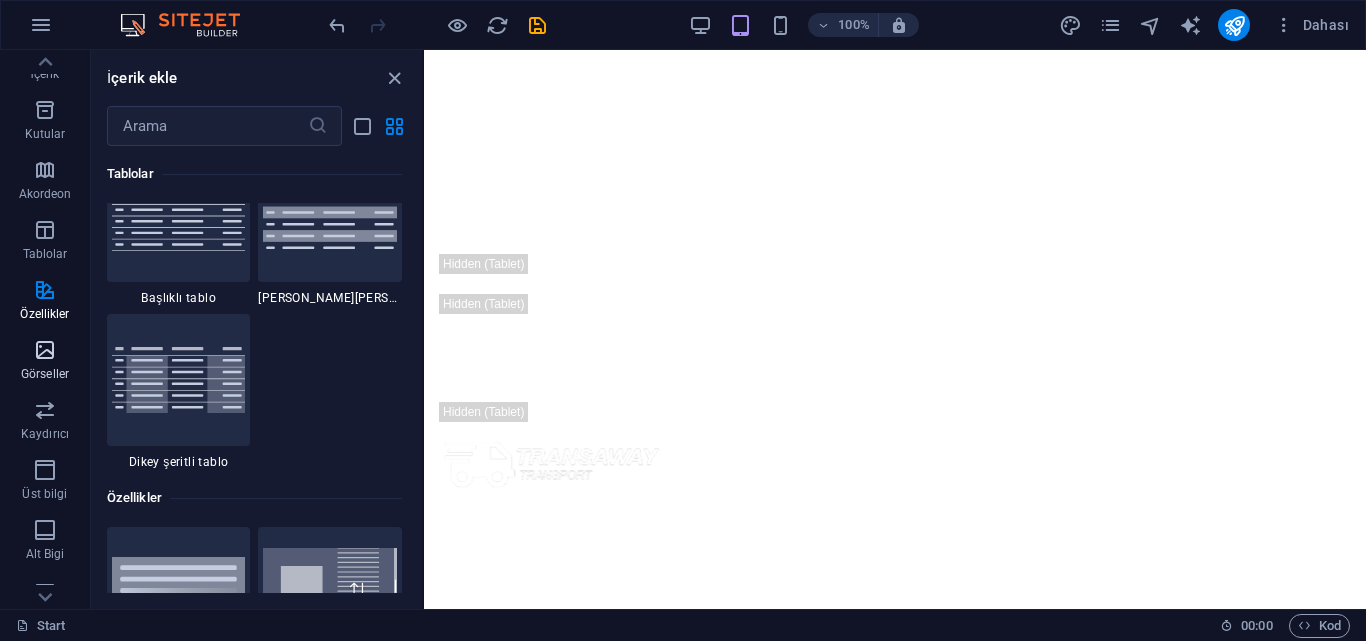 scroll, scrollTop: 7795, scrollLeft: 0, axis: vertical 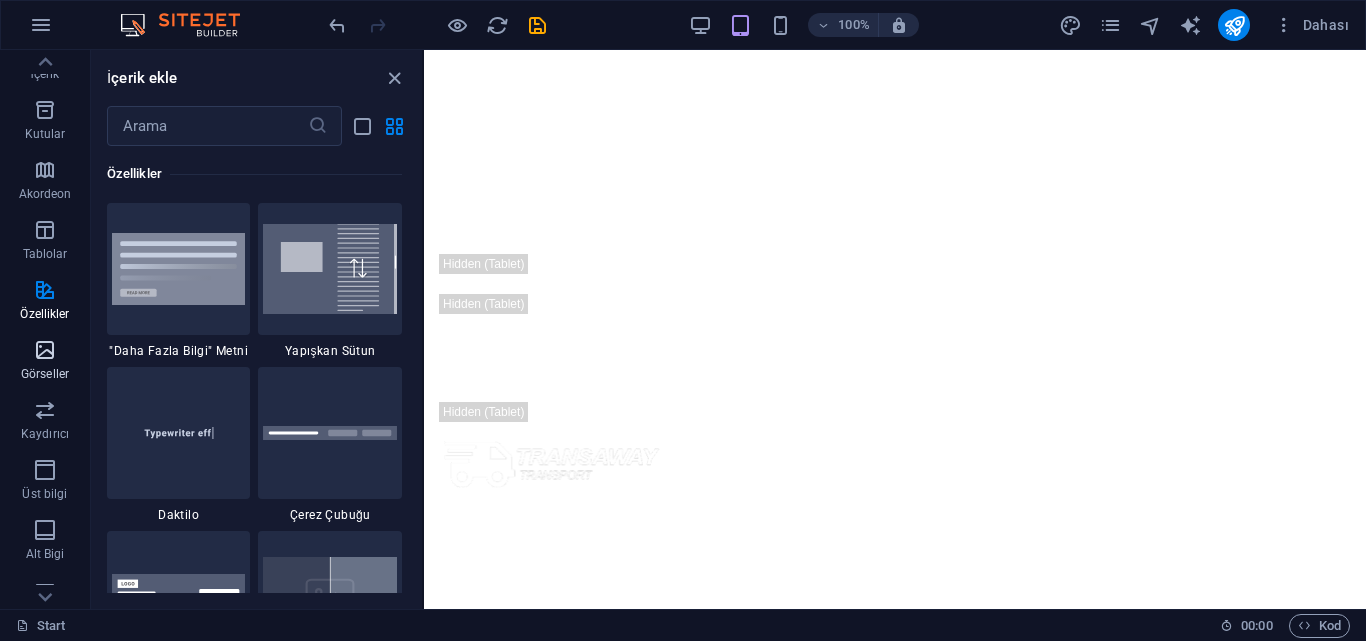 click at bounding box center (45, 350) 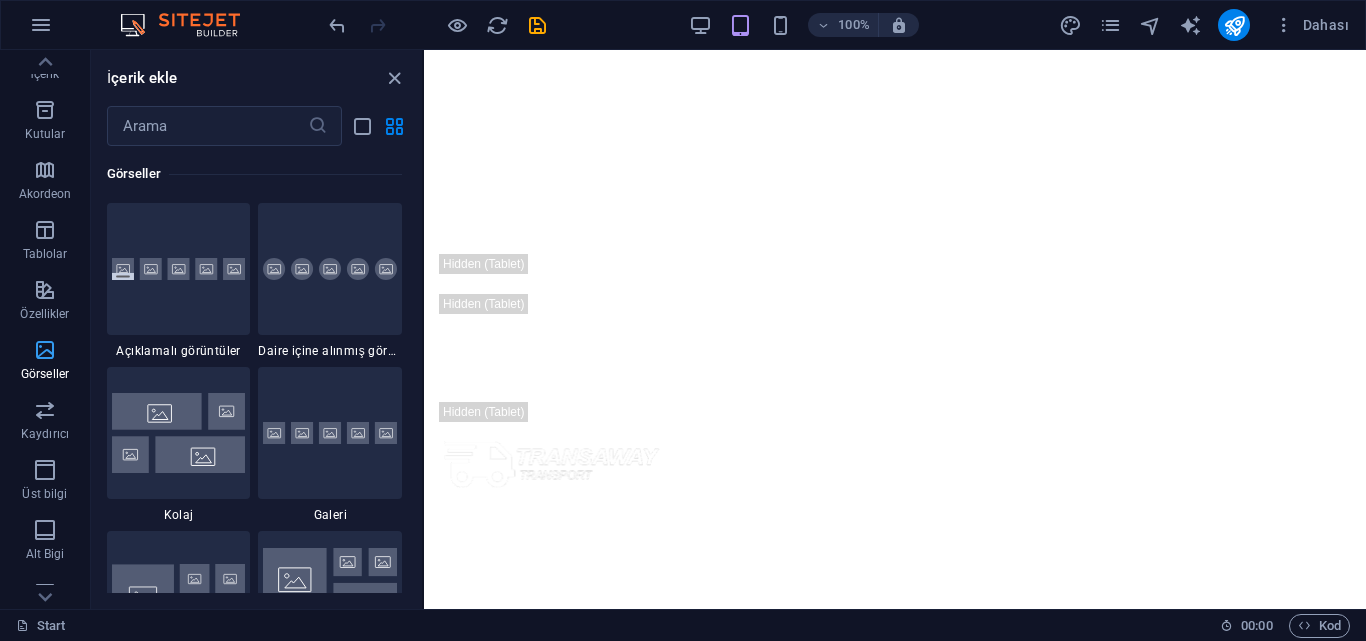 scroll, scrollTop: 10140, scrollLeft: 0, axis: vertical 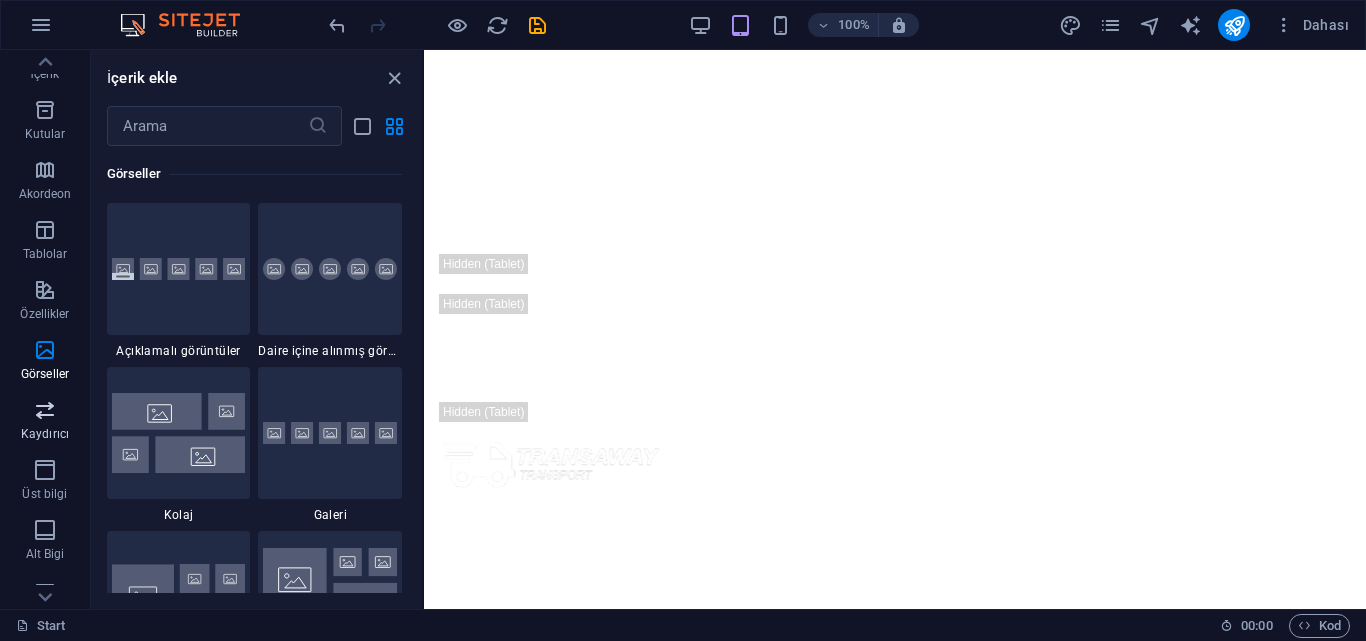 click at bounding box center [45, 410] 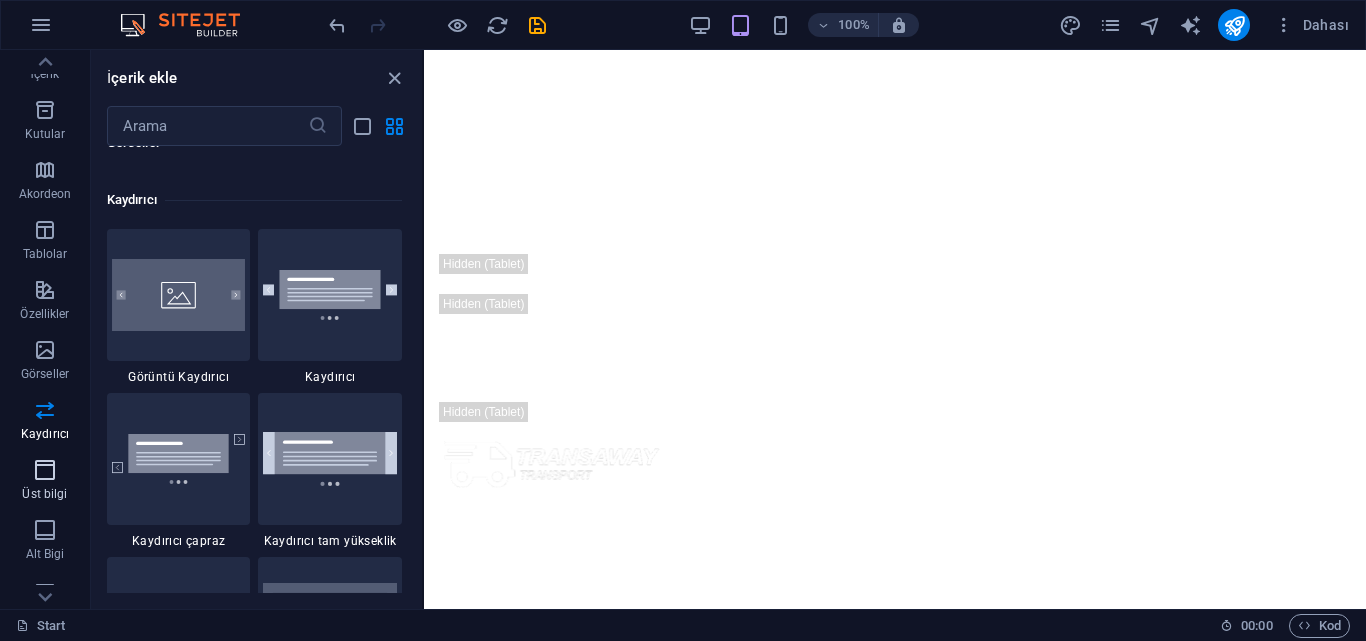 scroll, scrollTop: 11337, scrollLeft: 0, axis: vertical 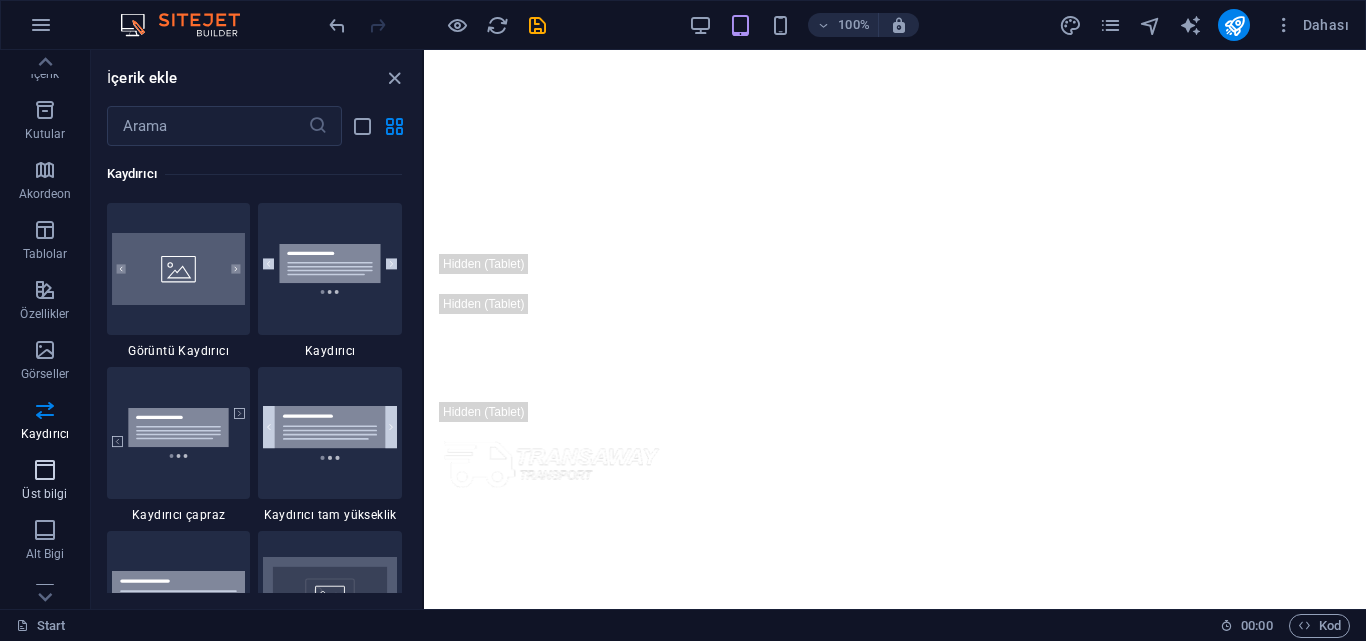 click at bounding box center [45, 470] 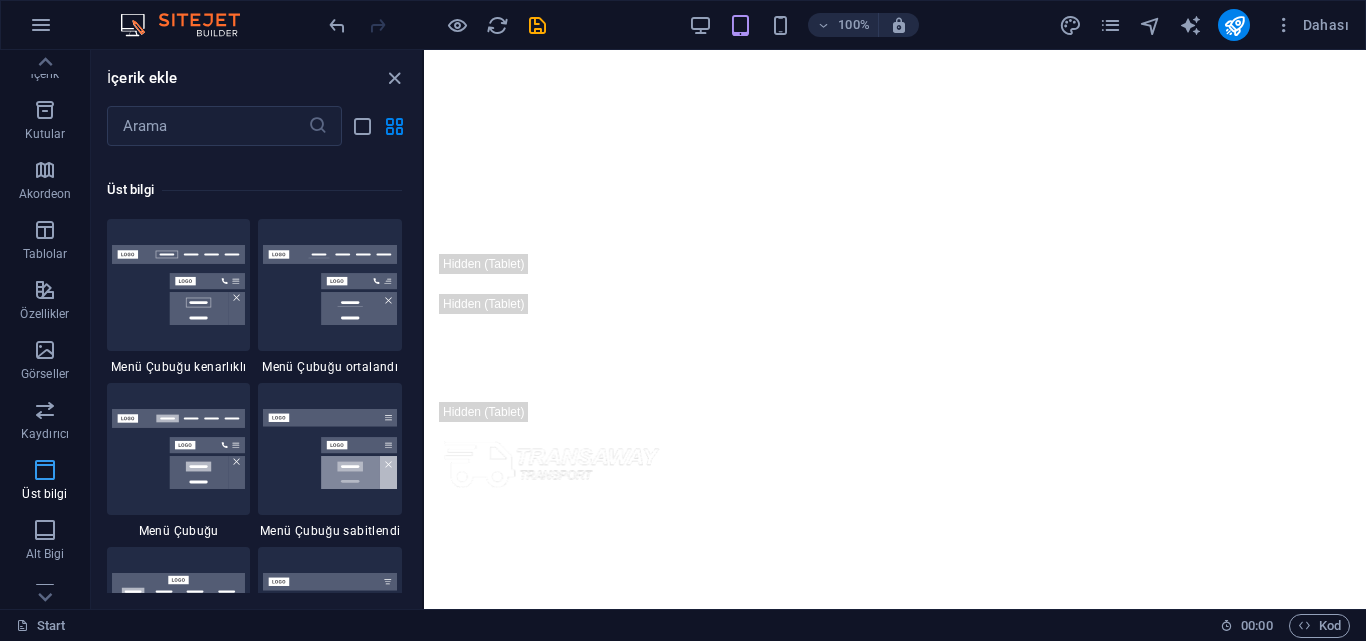 scroll, scrollTop: 12042, scrollLeft: 0, axis: vertical 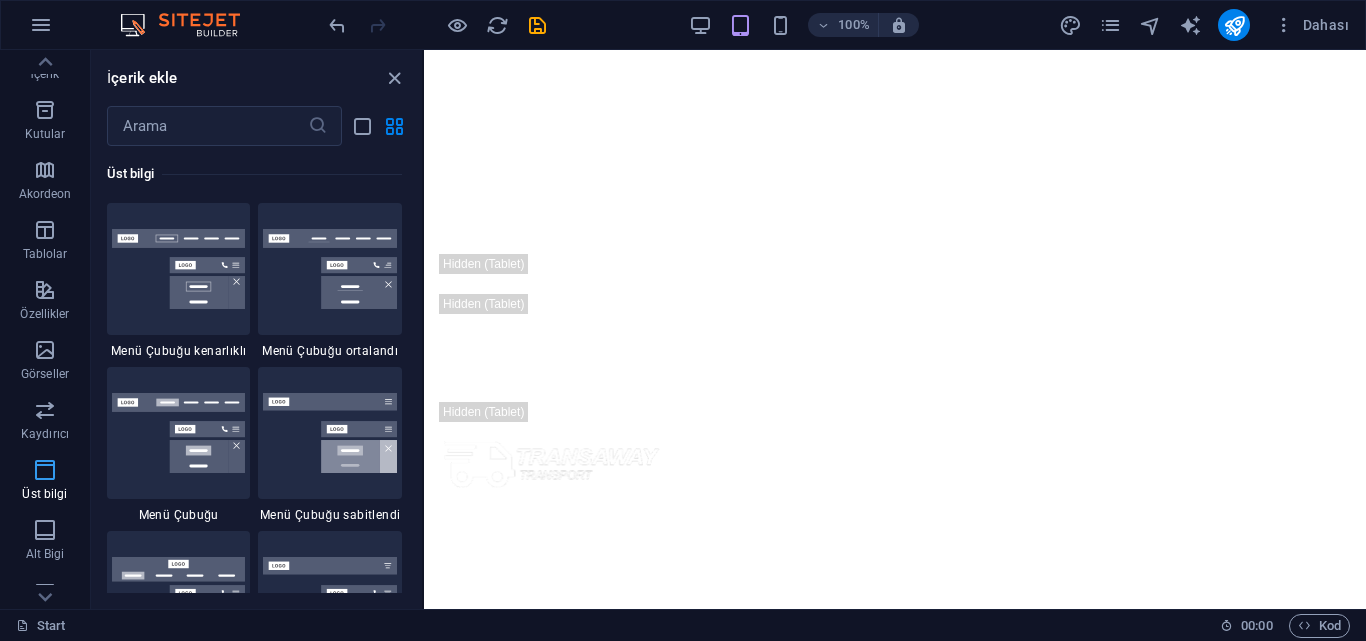 click on "Üst bilgi" at bounding box center [44, 494] 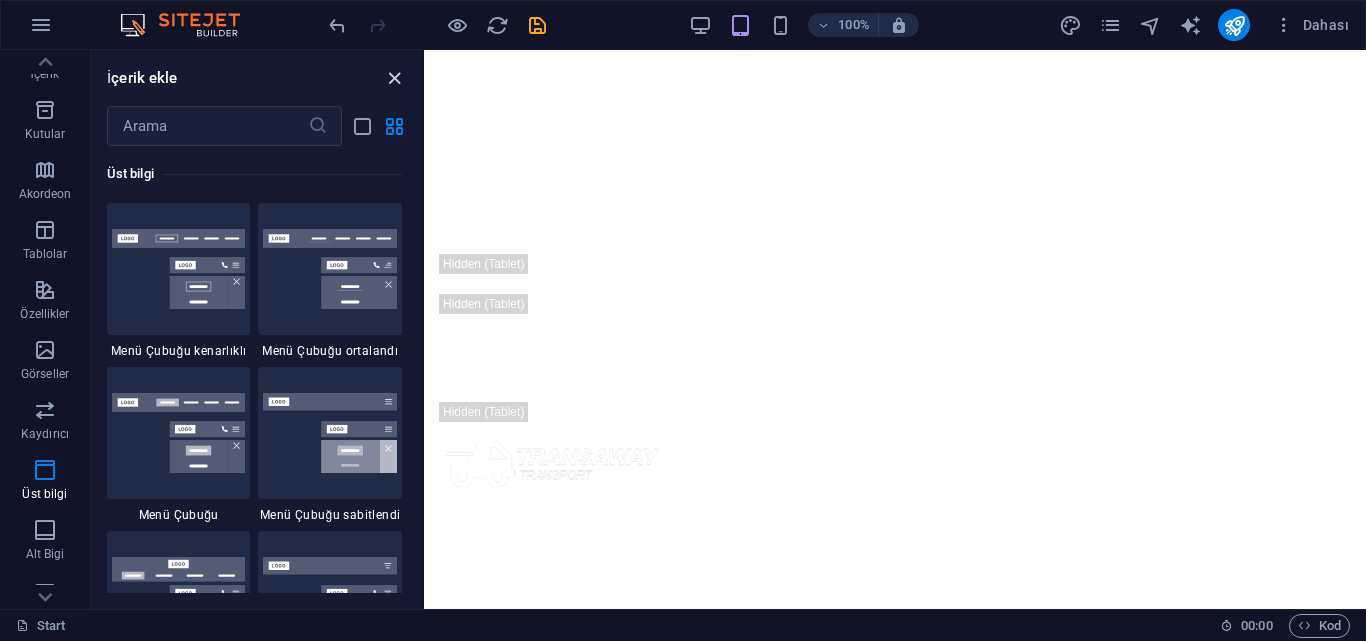 click at bounding box center (394, 78) 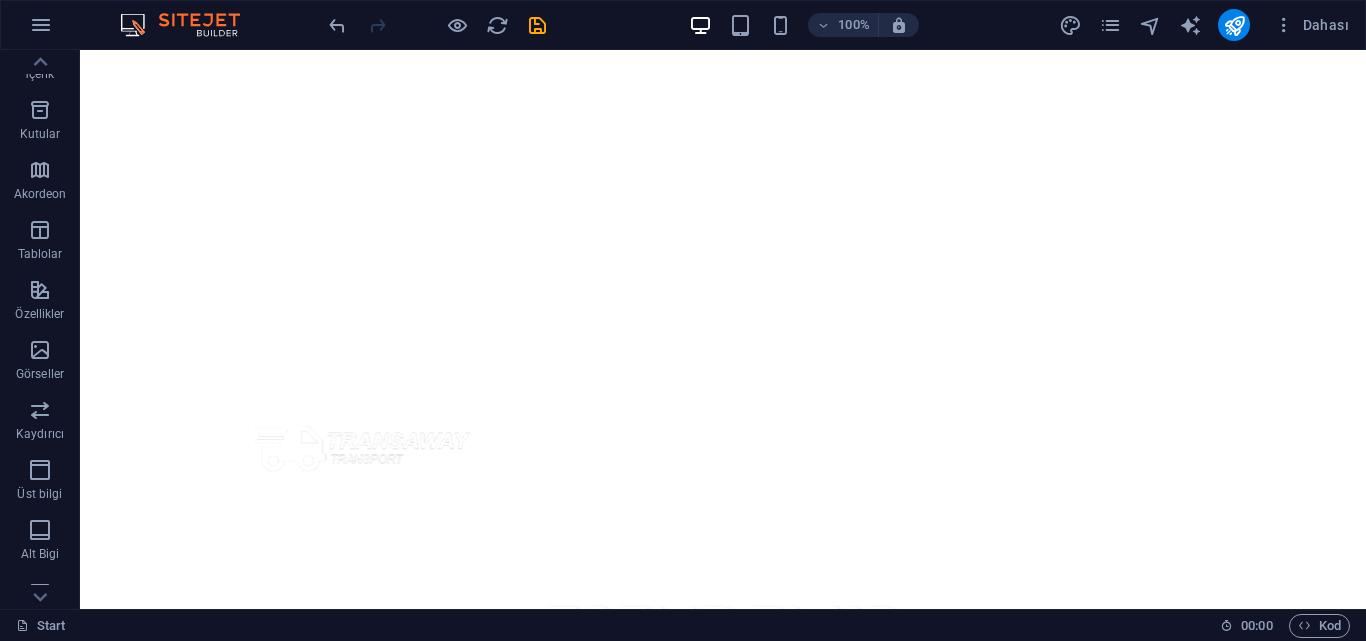 click at bounding box center (190, 25) 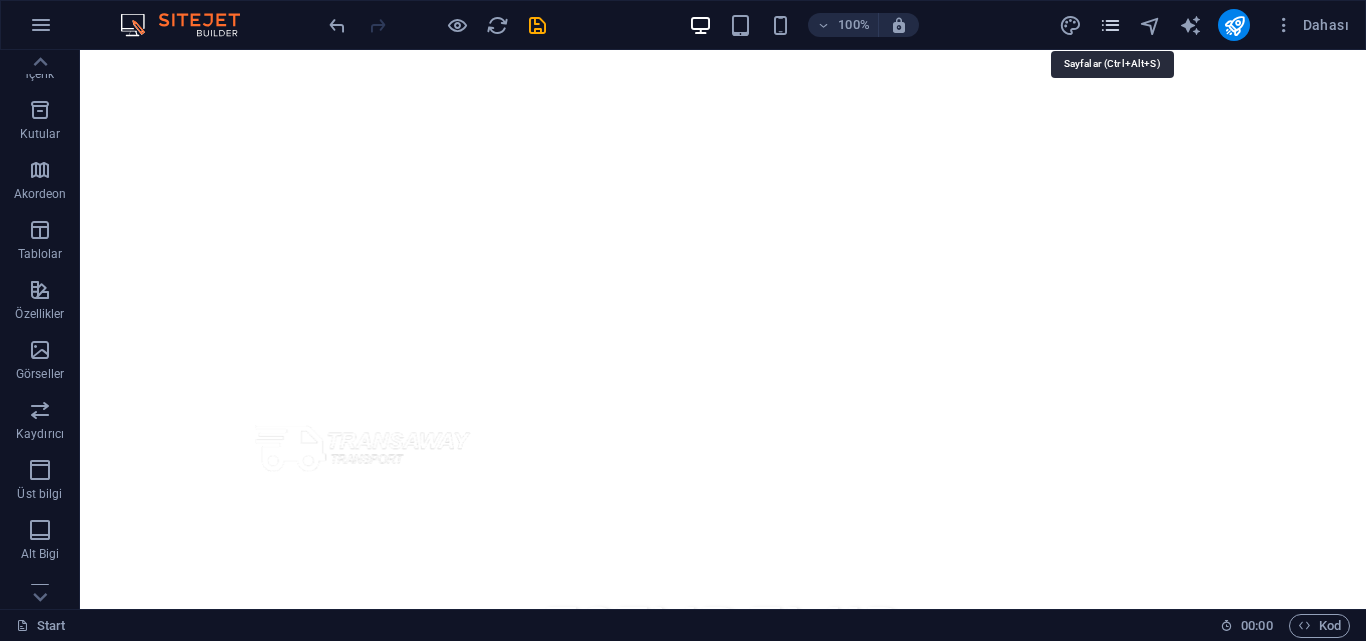 click at bounding box center [1110, 25] 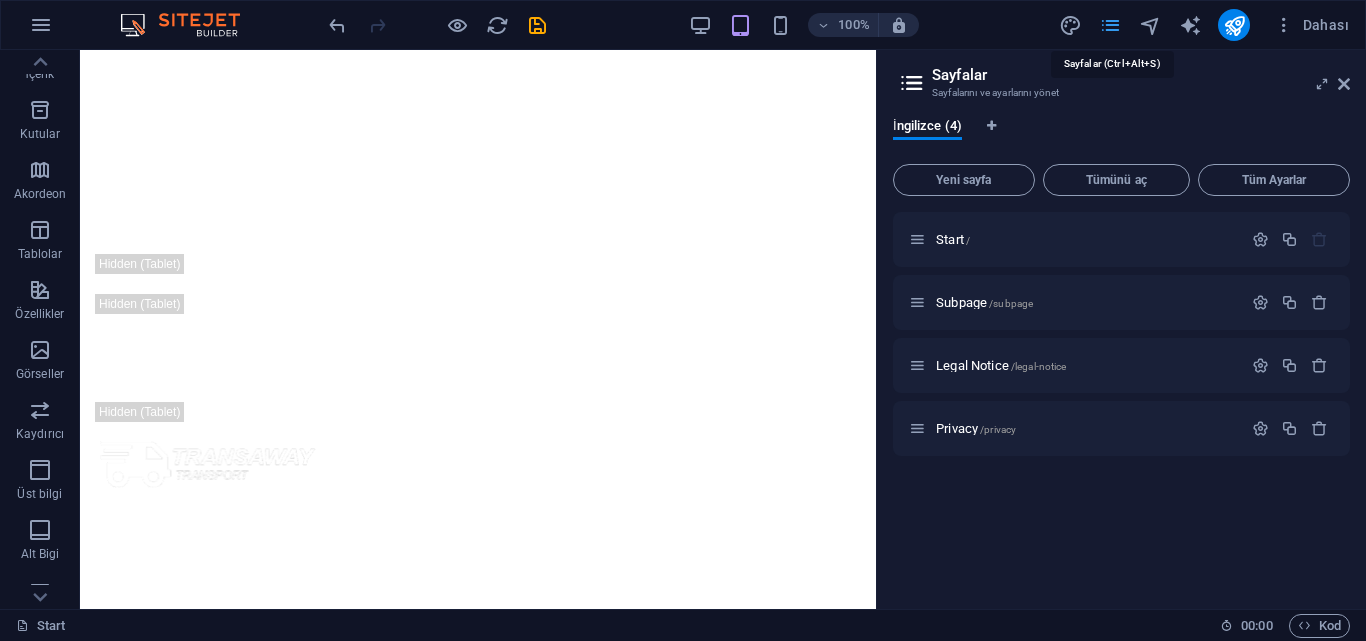 click at bounding box center (1110, 25) 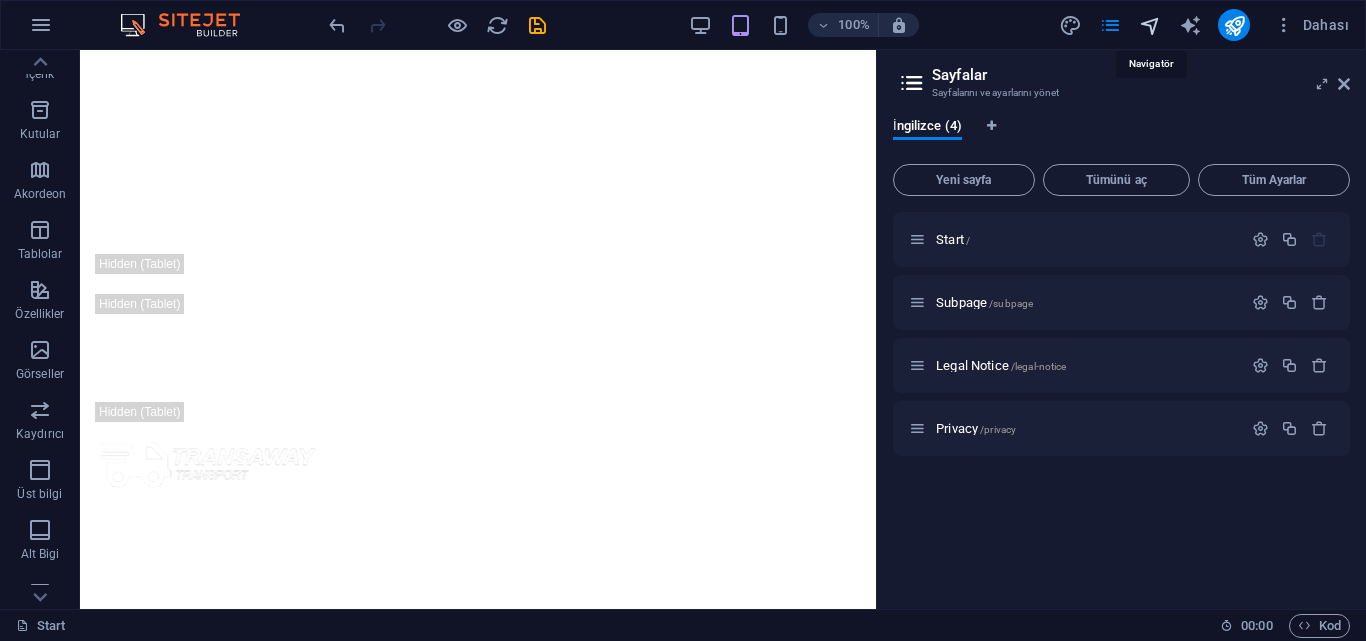 click at bounding box center (1150, 25) 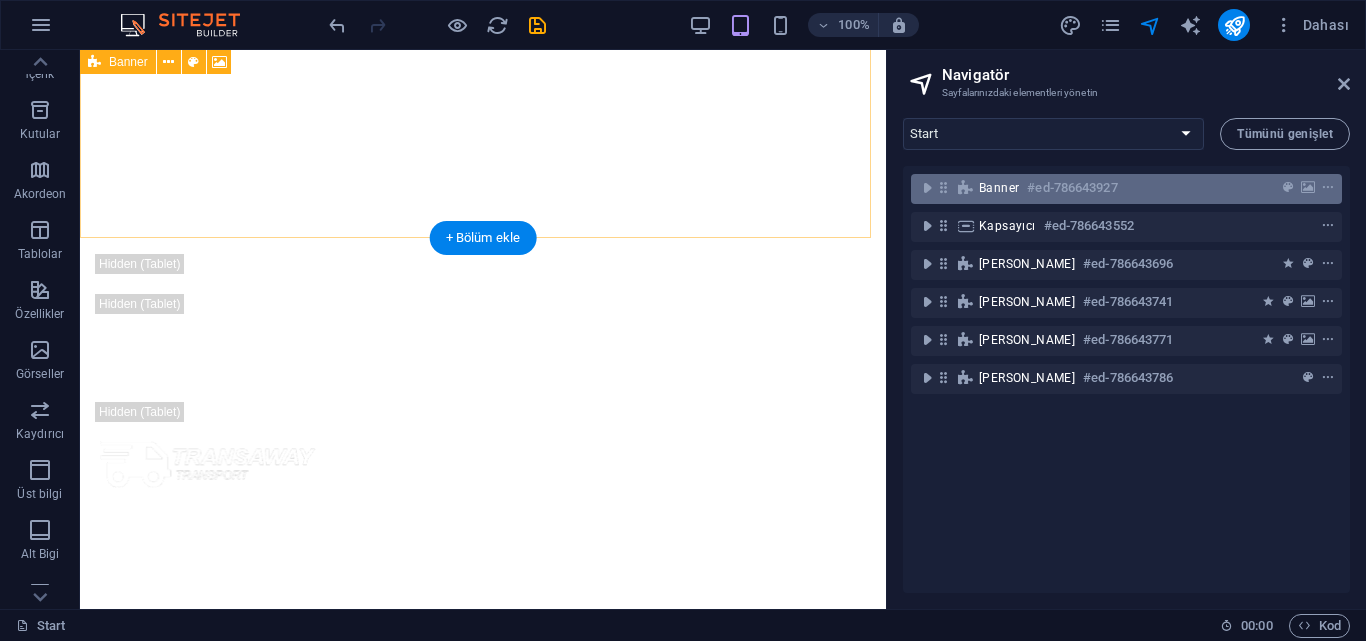 click on "Banner #ed-786643927" at bounding box center (1110, 188) 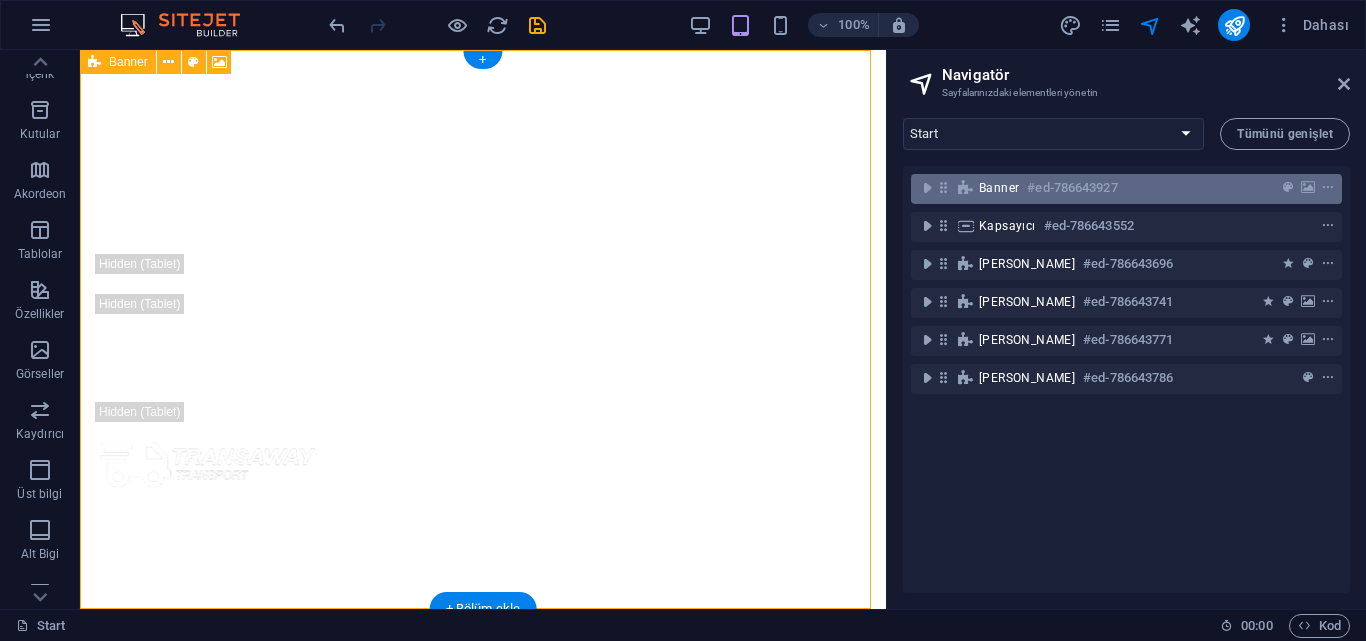 scroll, scrollTop: 0, scrollLeft: 0, axis: both 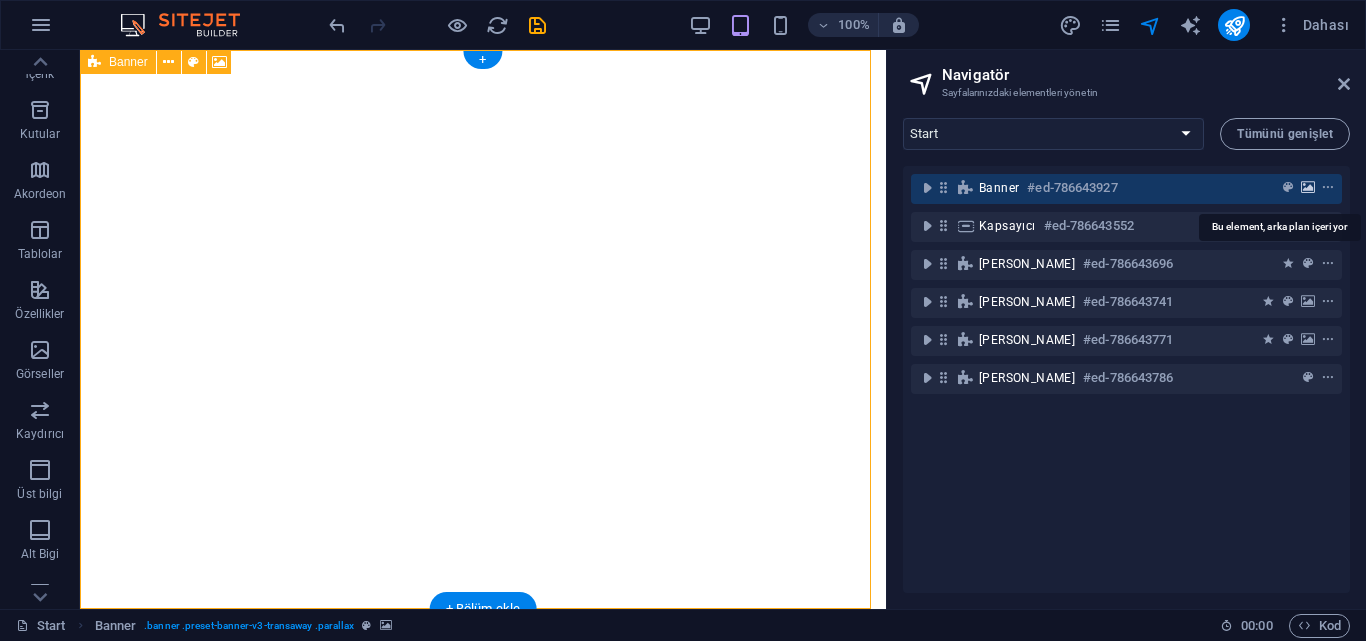 click at bounding box center (1308, 188) 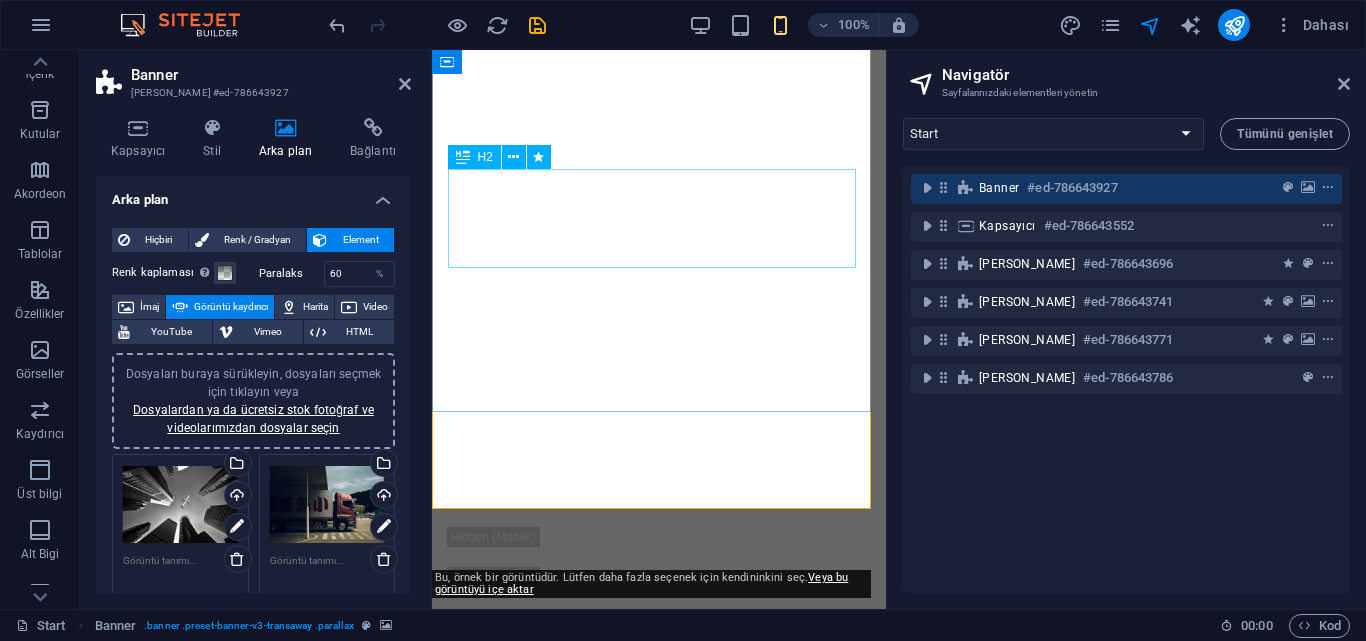 scroll, scrollTop: 0, scrollLeft: 0, axis: both 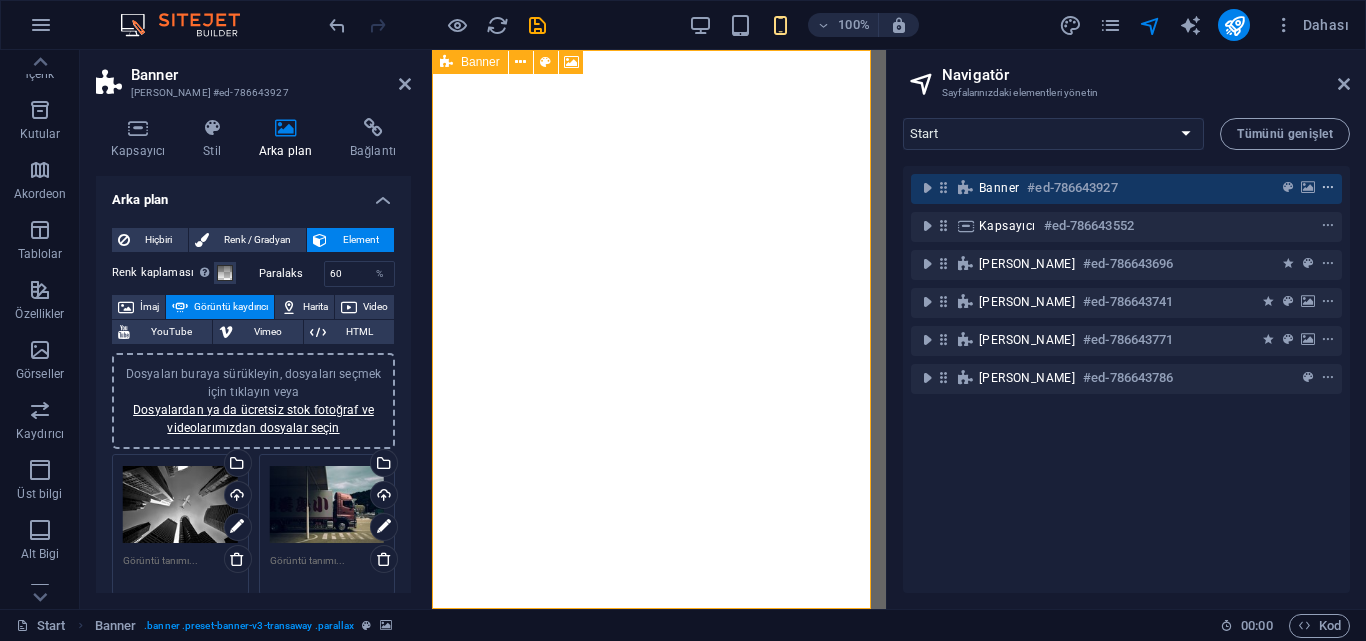 click at bounding box center [1328, 188] 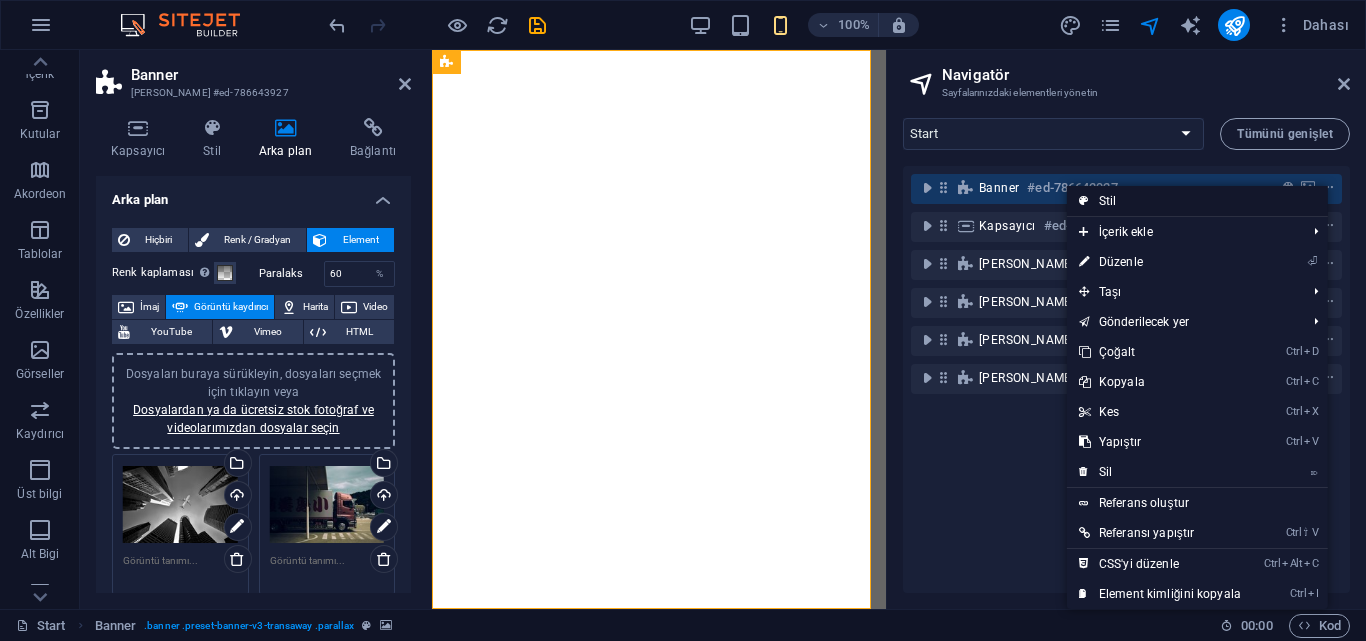 click on "Stil" at bounding box center [1197, 201] 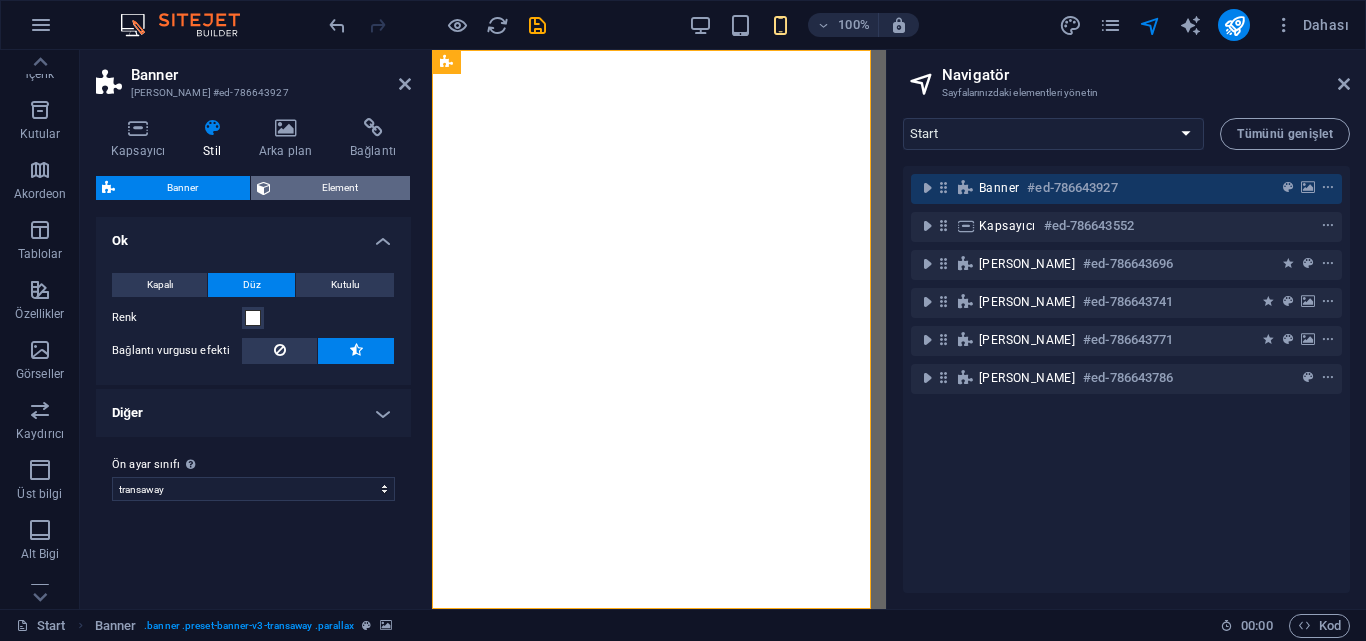 click on "Element" at bounding box center [341, 188] 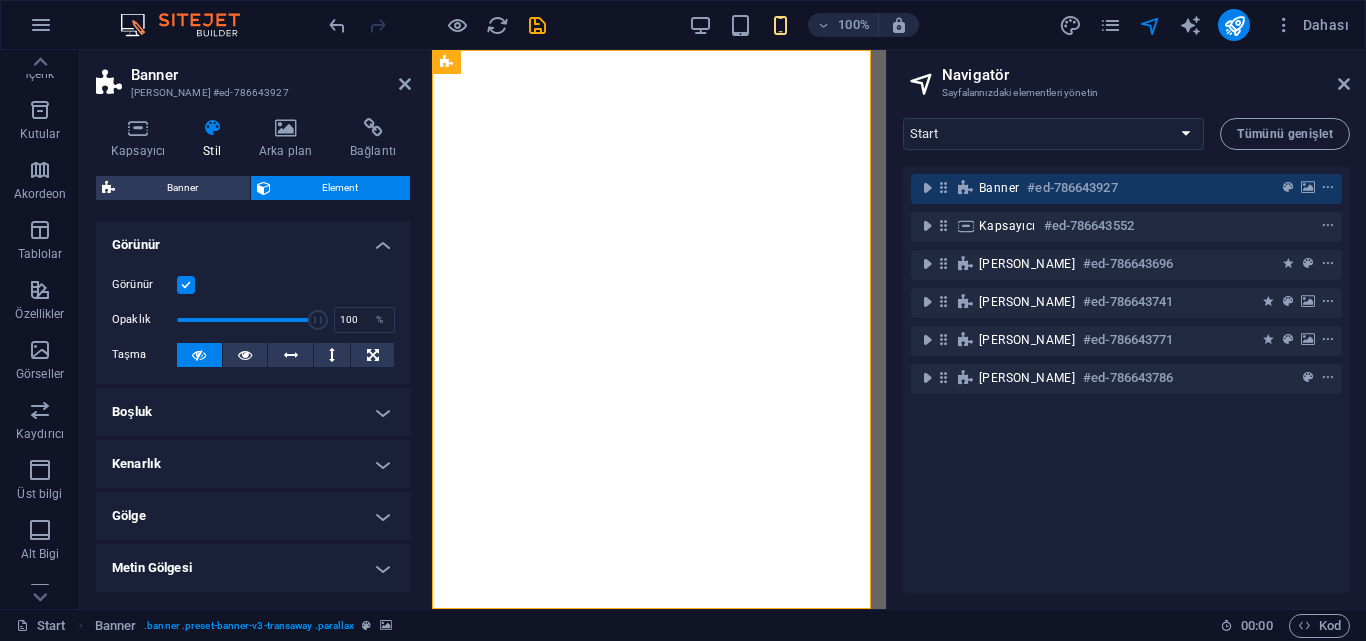 click at bounding box center (186, 285) 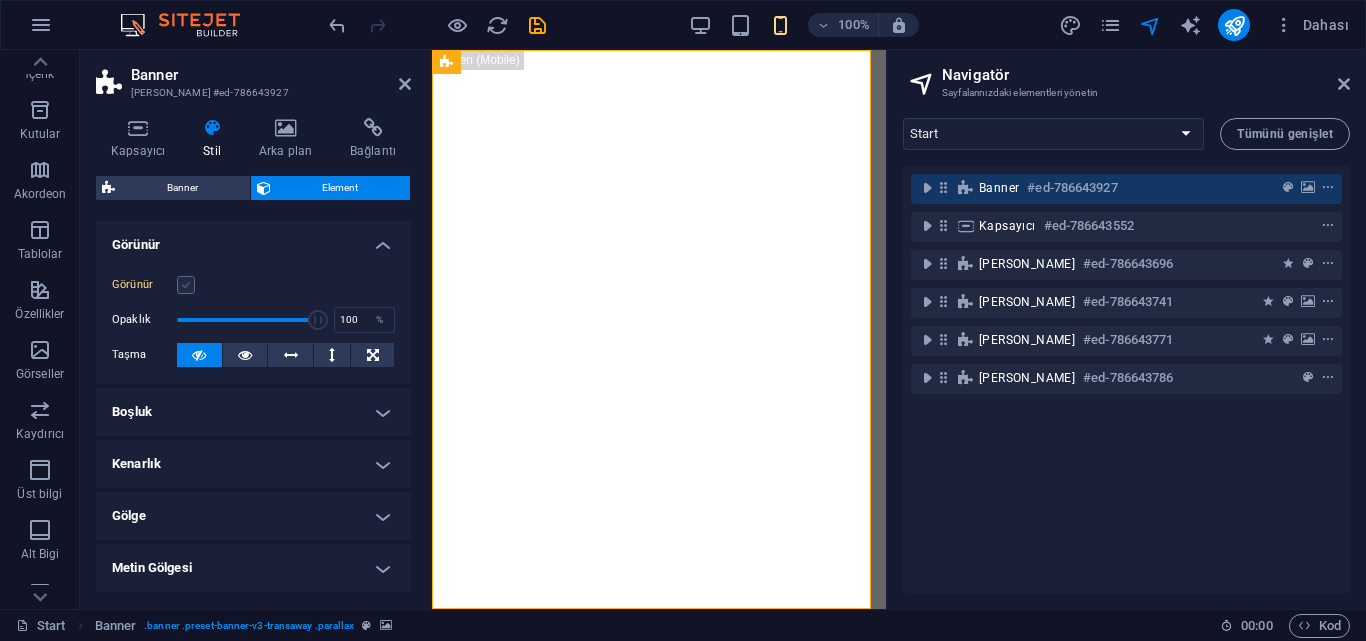 click at bounding box center (186, 285) 